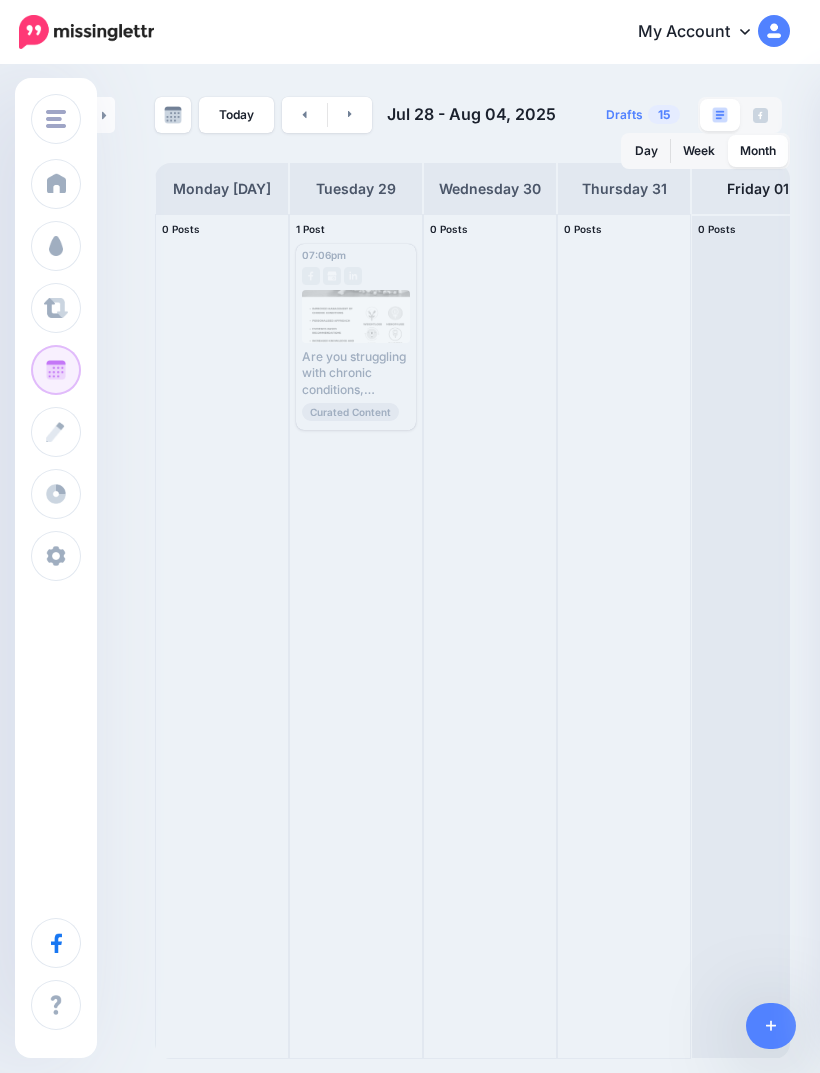 scroll, scrollTop: 0, scrollLeft: 0, axis: both 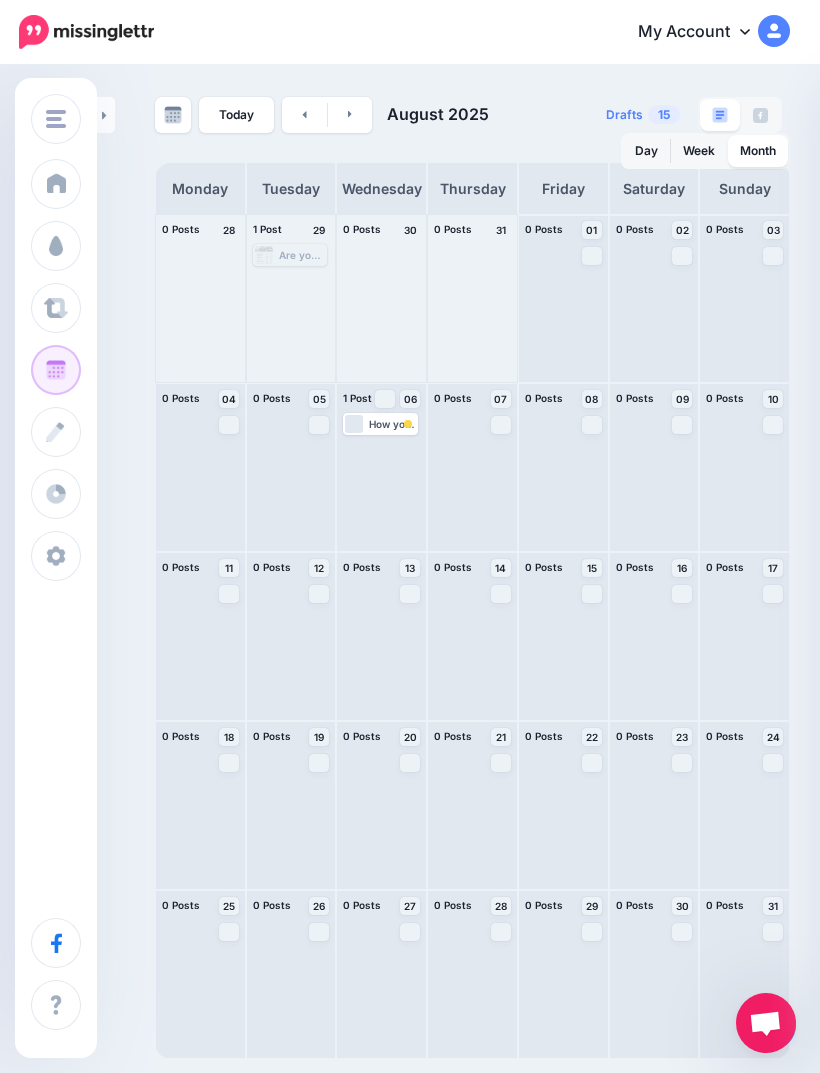 click at bounding box center (563, 298) 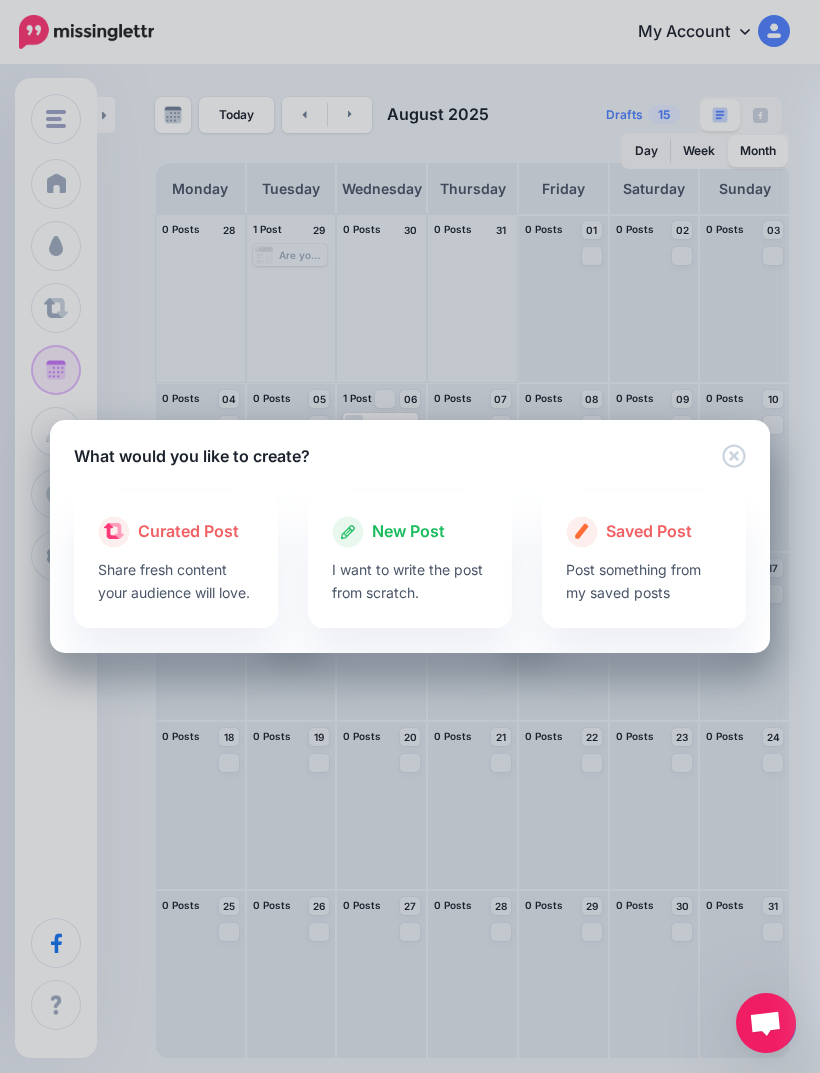 click on "I want to write the post from scratch." at bounding box center [410, 581] 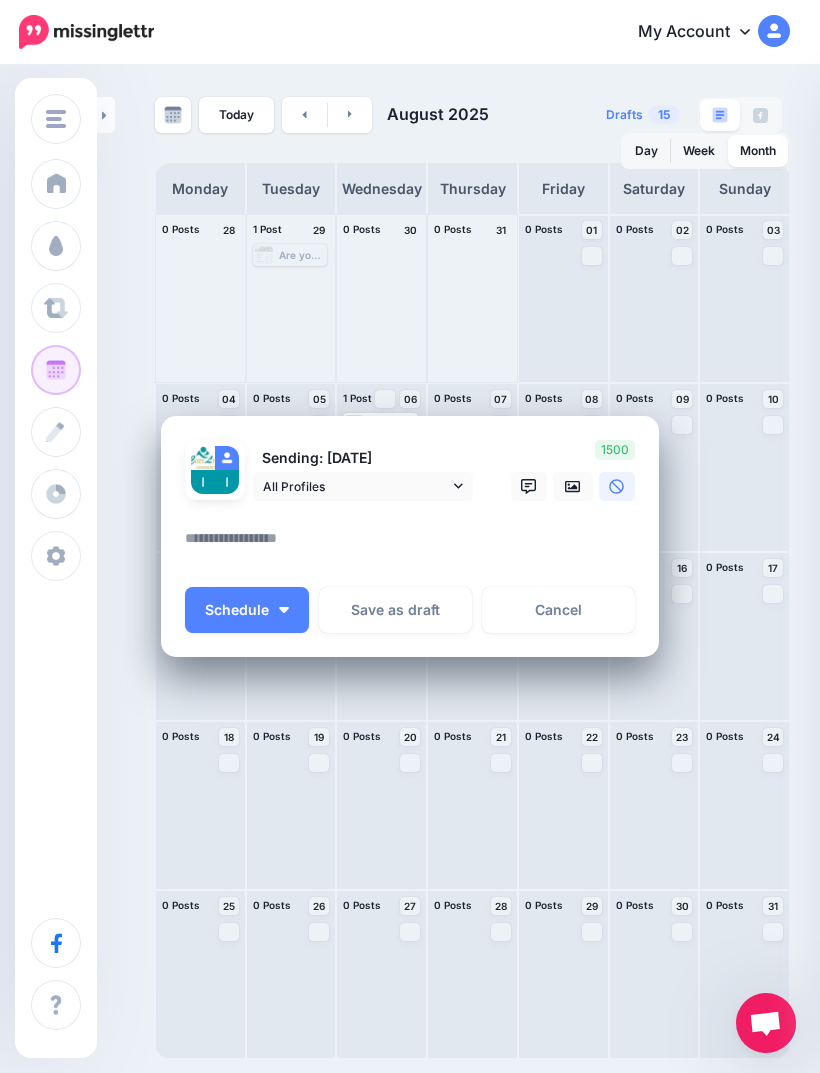 click at bounding box center (415, 545) 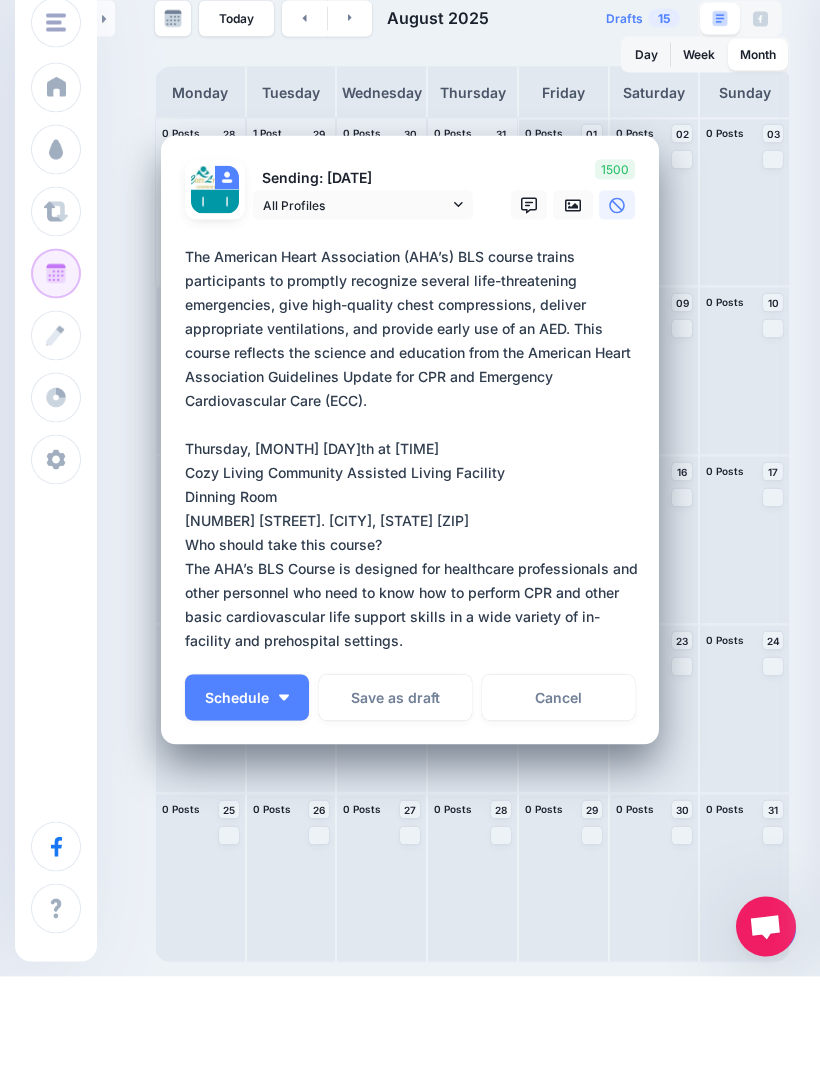 click on "**********" at bounding box center [415, 545] 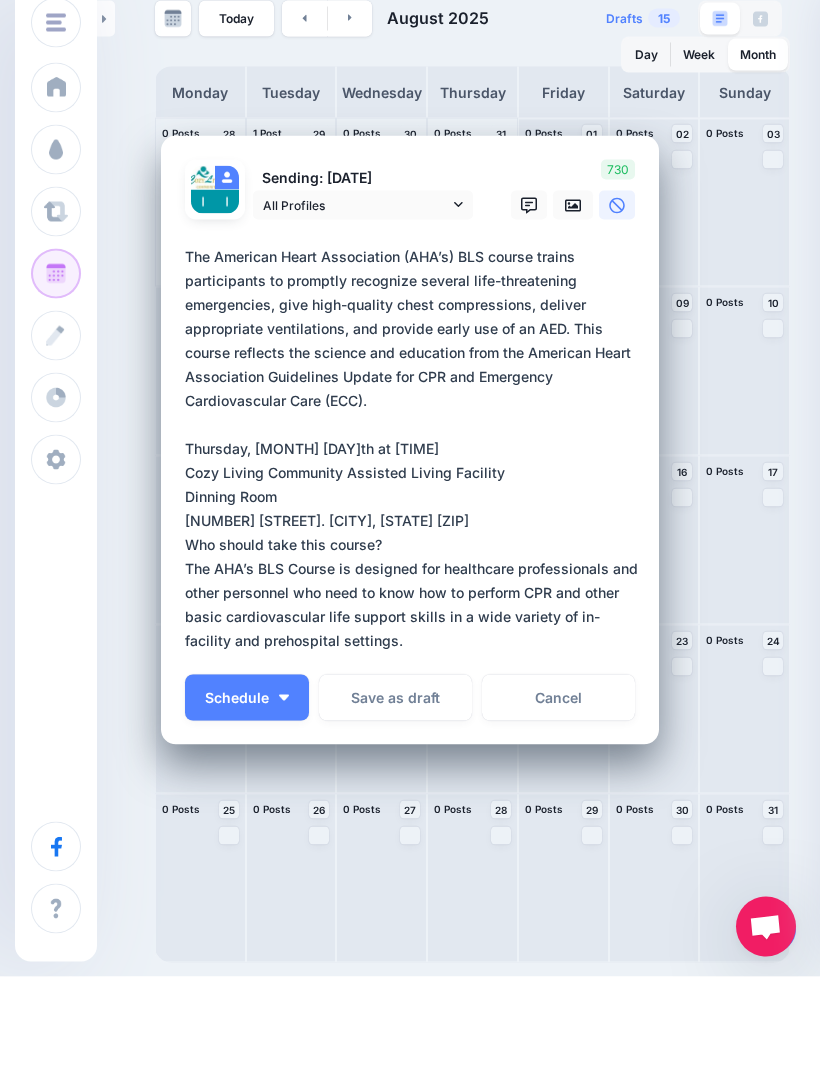 scroll, scrollTop: 64, scrollLeft: 0, axis: vertical 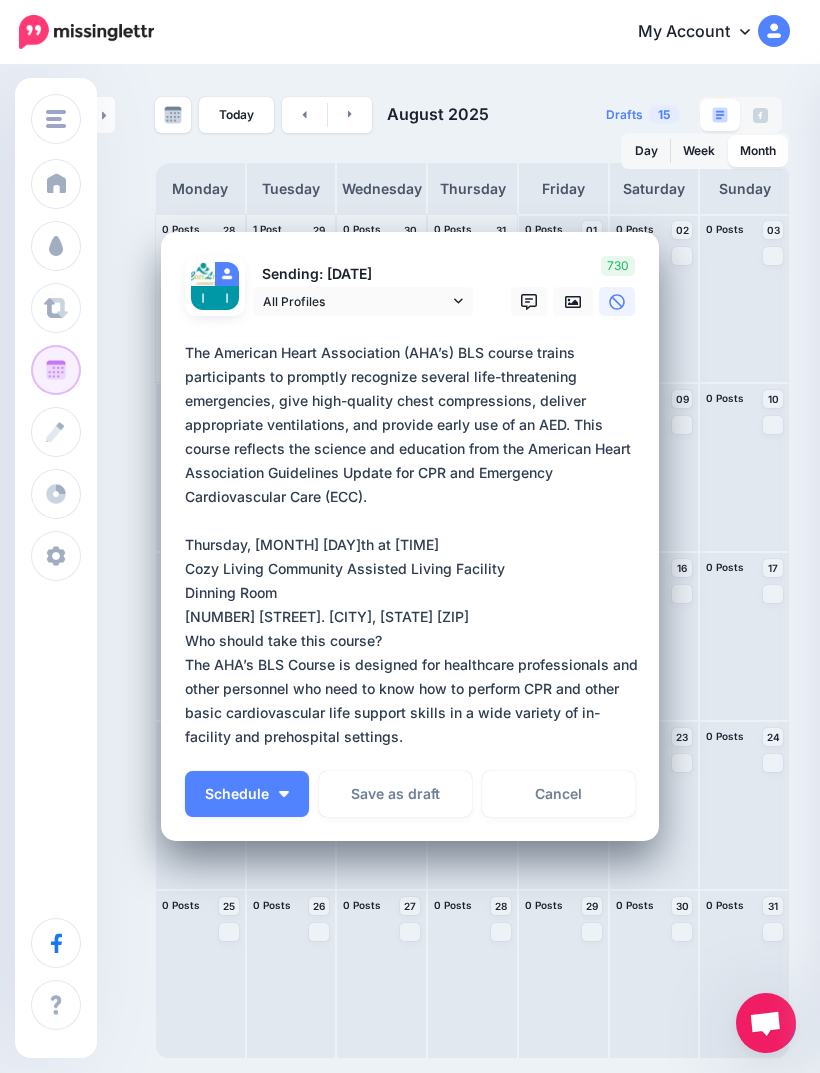 click on "Loading
Sending: 1st Aug
All
Profiles" at bounding box center (410, 537) 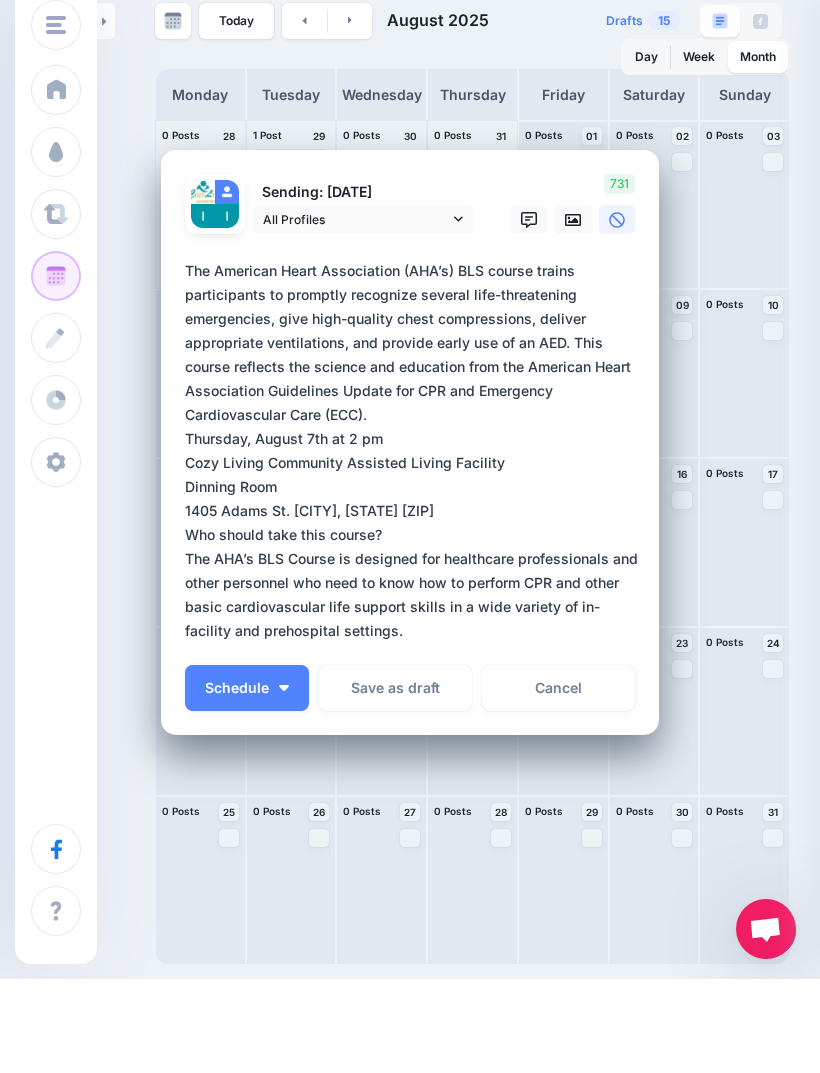 type on "**********" 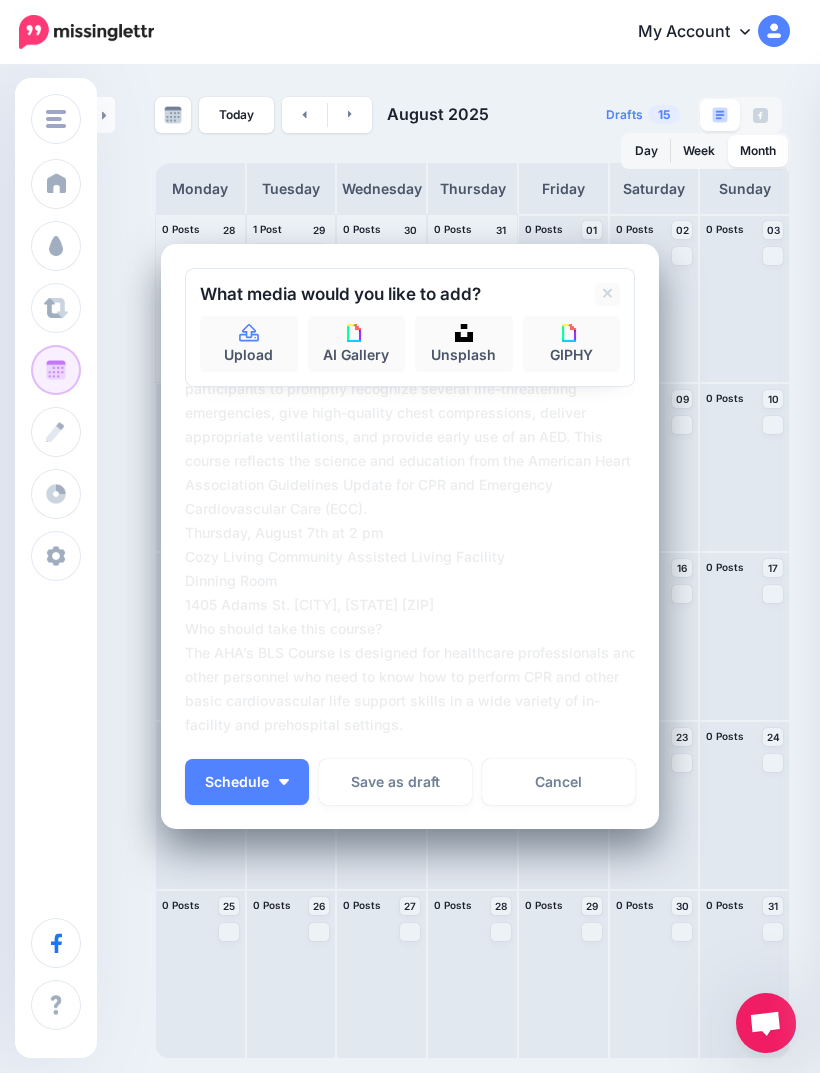 click at bounding box center (464, 333) 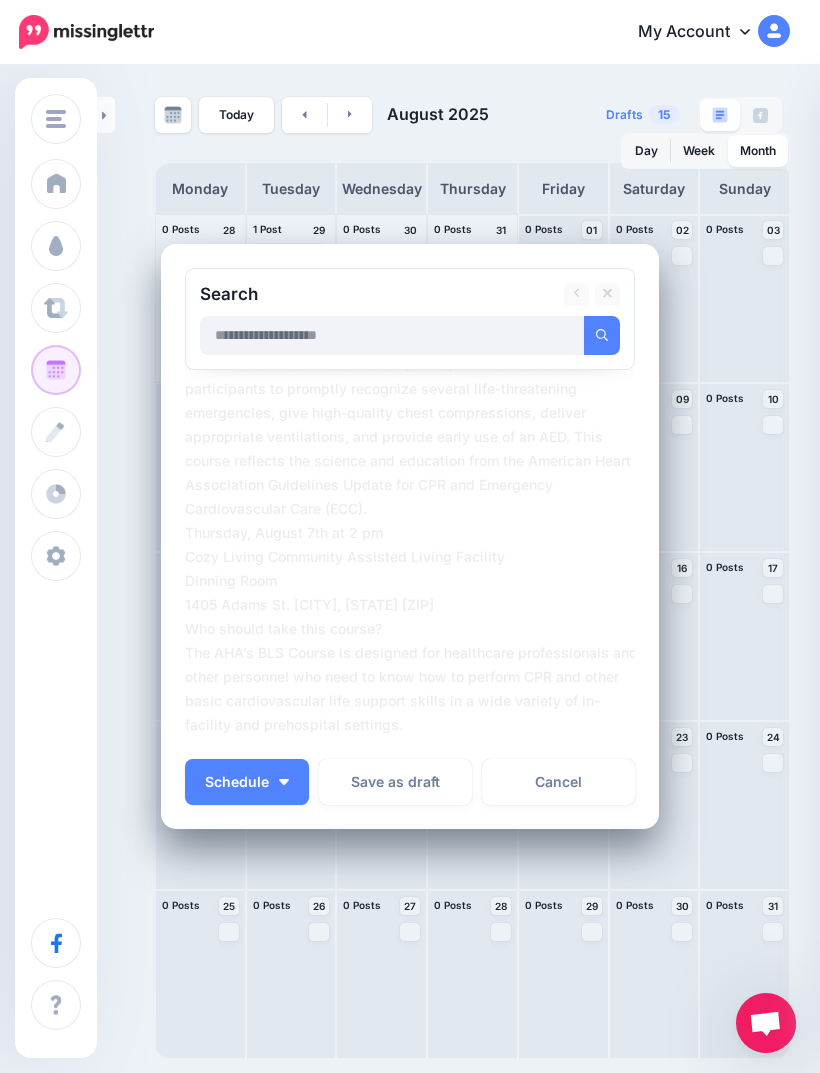 click on "Search
Add Media" at bounding box center (410, 319) 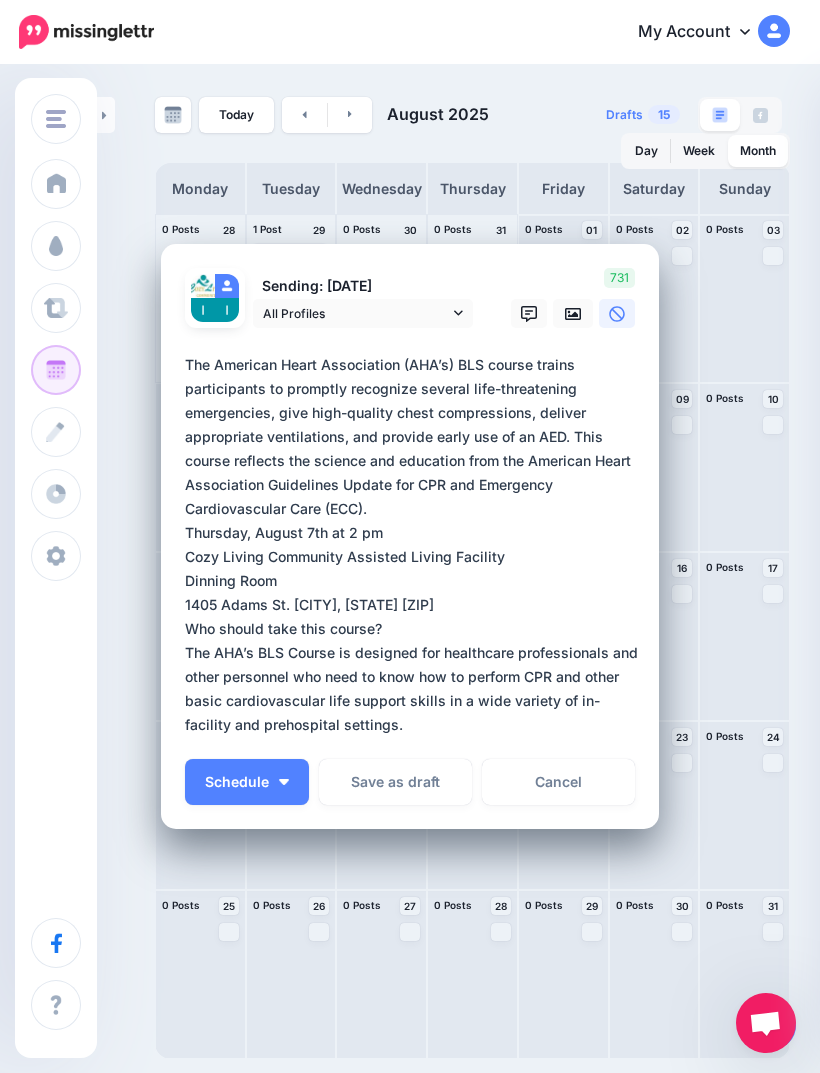 click 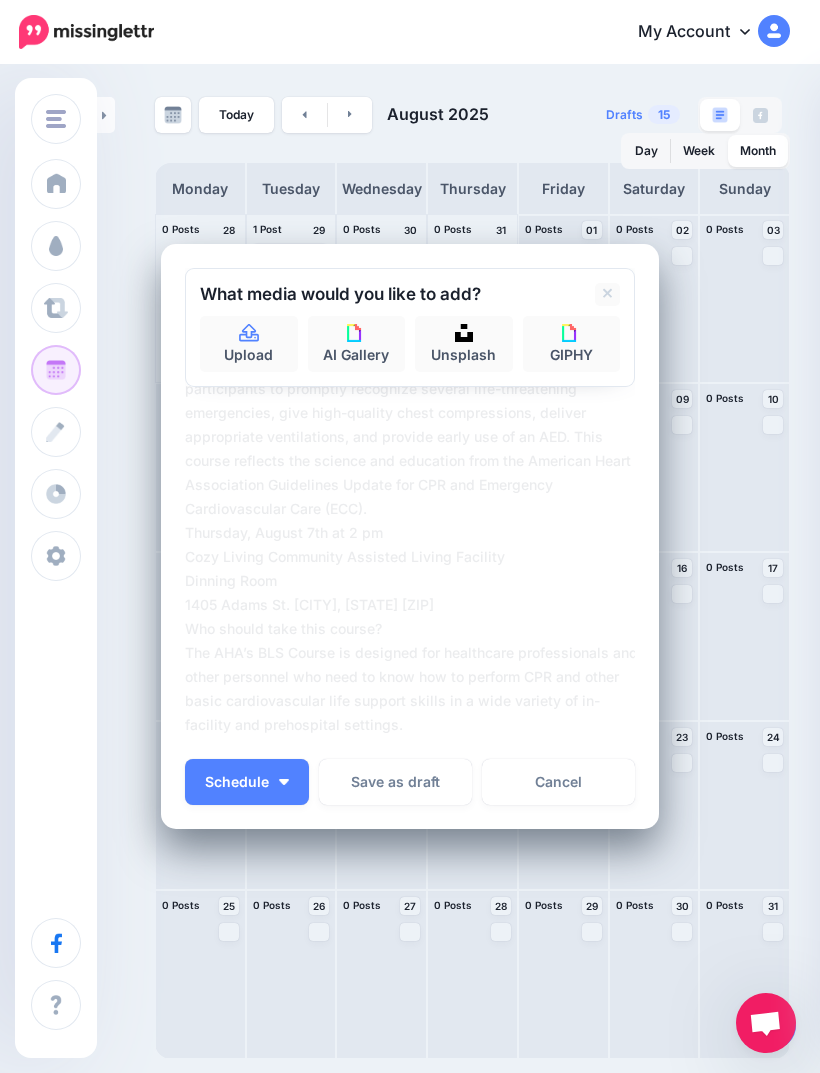 click on "Upload" at bounding box center (249, 344) 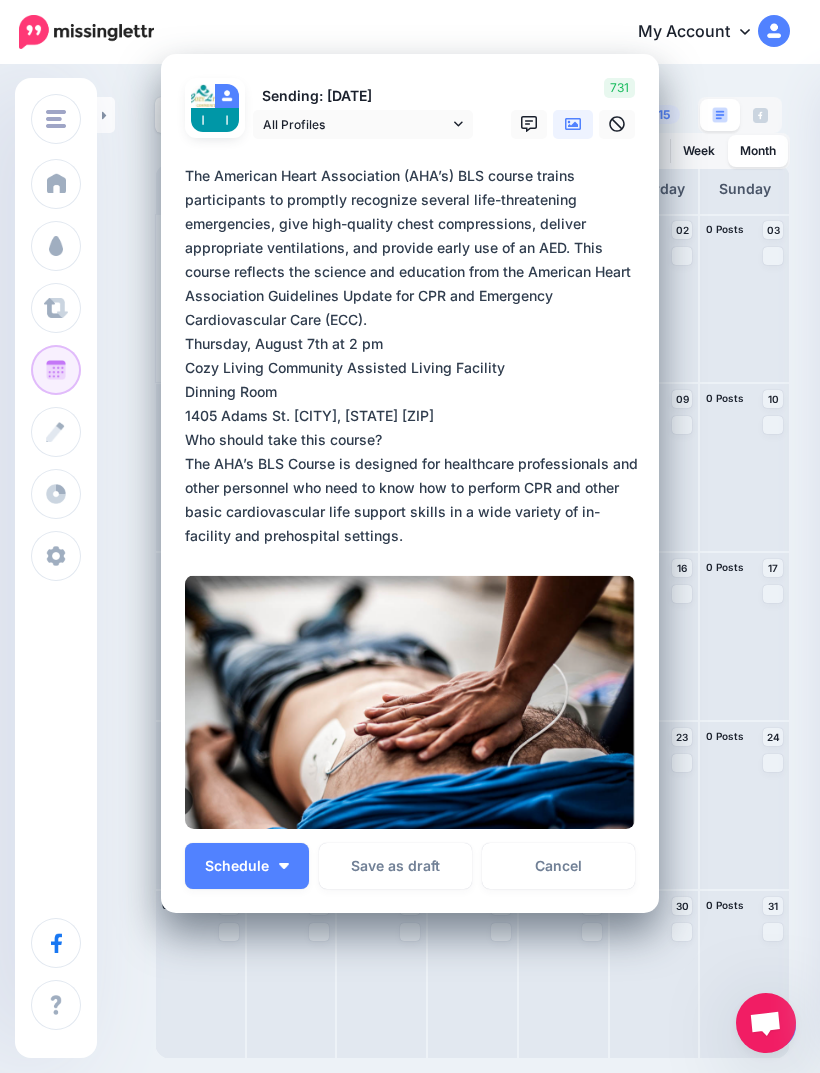 scroll, scrollTop: 77, scrollLeft: 0, axis: vertical 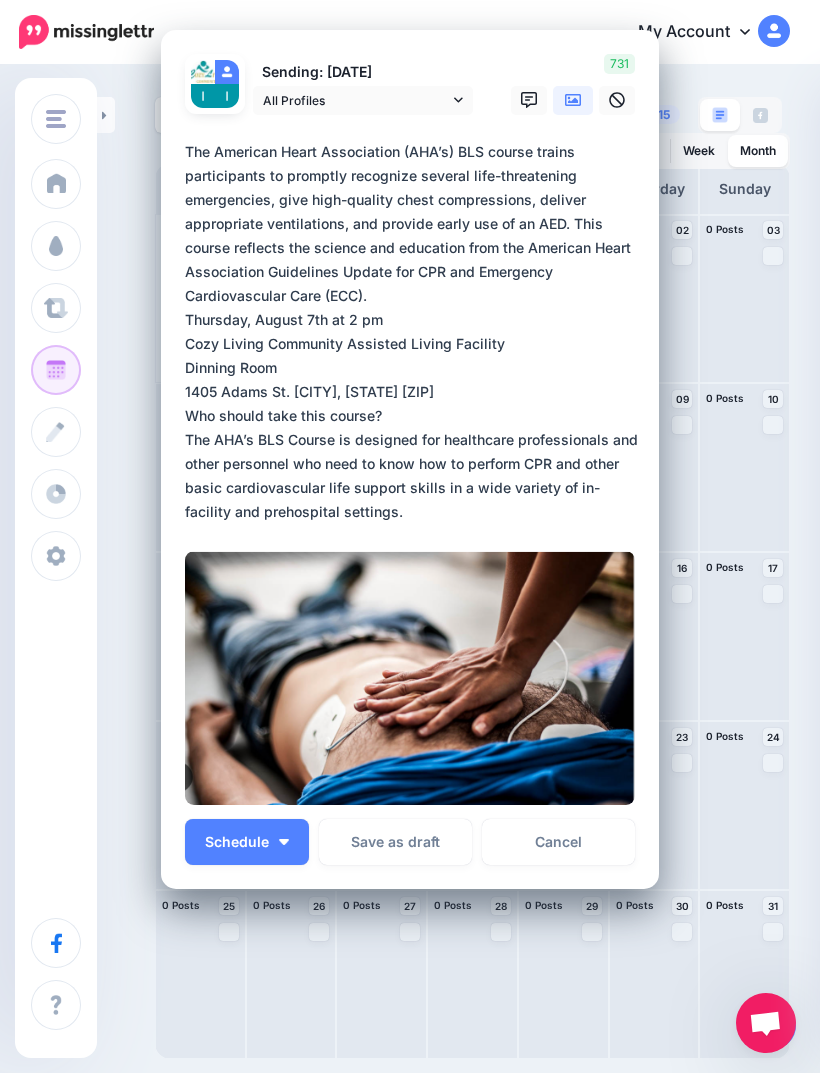 click on "Schedule" at bounding box center (247, 842) 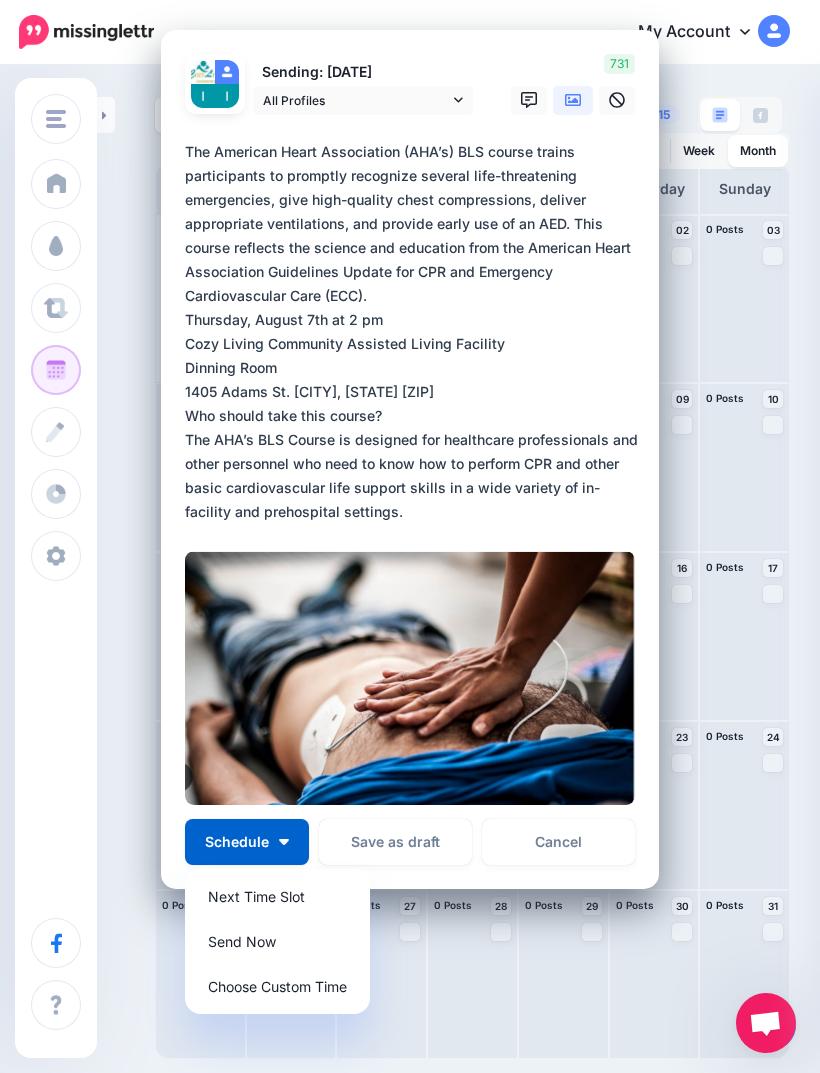 click on "Send Now" at bounding box center (277, 941) 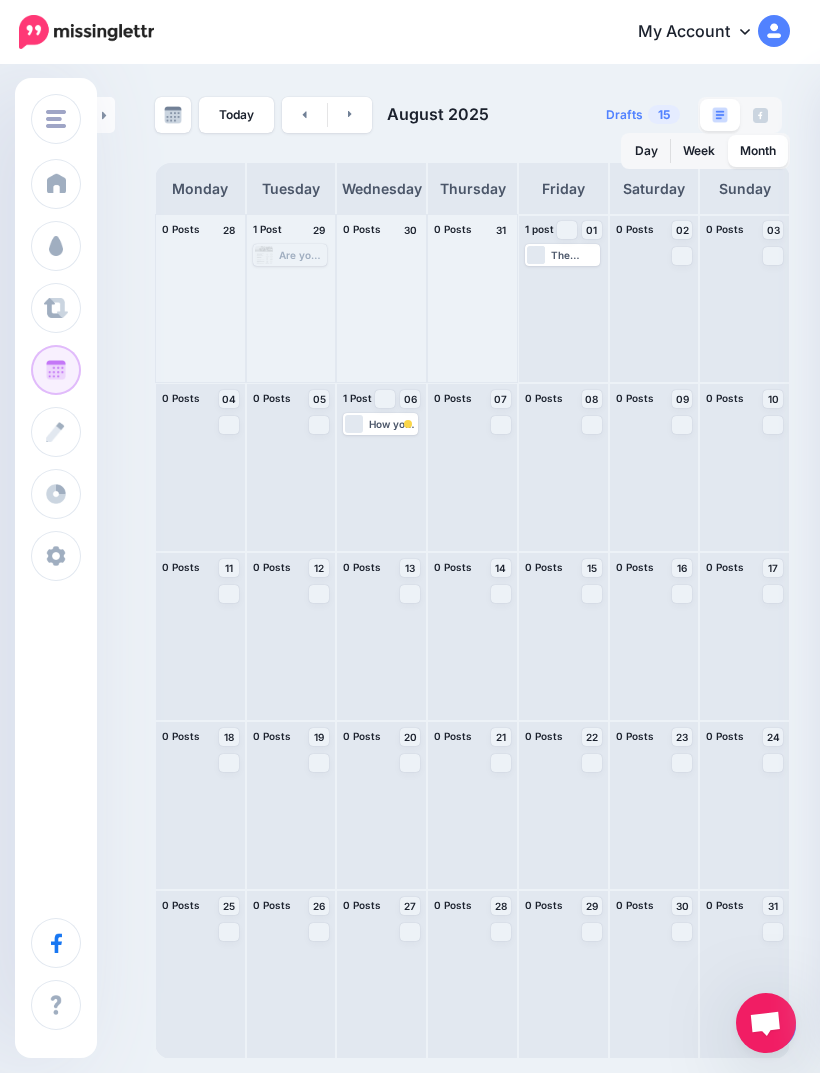 click on "Loading
The American Heart Association (AHA’s) BLS course trains participants to promptly recognize several life-threatening emergencies, give high-quality chest compressions, deliver appropriate ventilations, and provide early use of an AED. This course reflects the science and education from the American Heart Association Guidelines Update for CPR and Emergency Cardiovascular Care (ECC). Thursday, August 7th at 2 pm Edit" at bounding box center [563, 298] 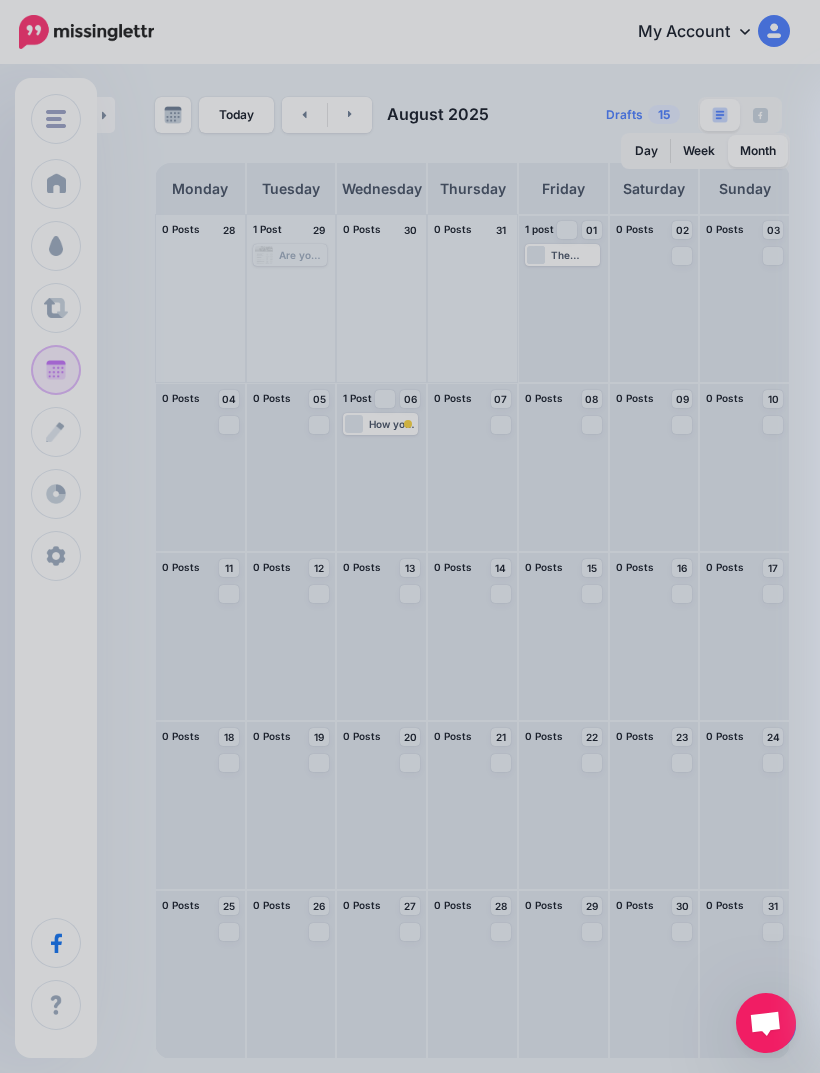 scroll, scrollTop: 0, scrollLeft: 0, axis: both 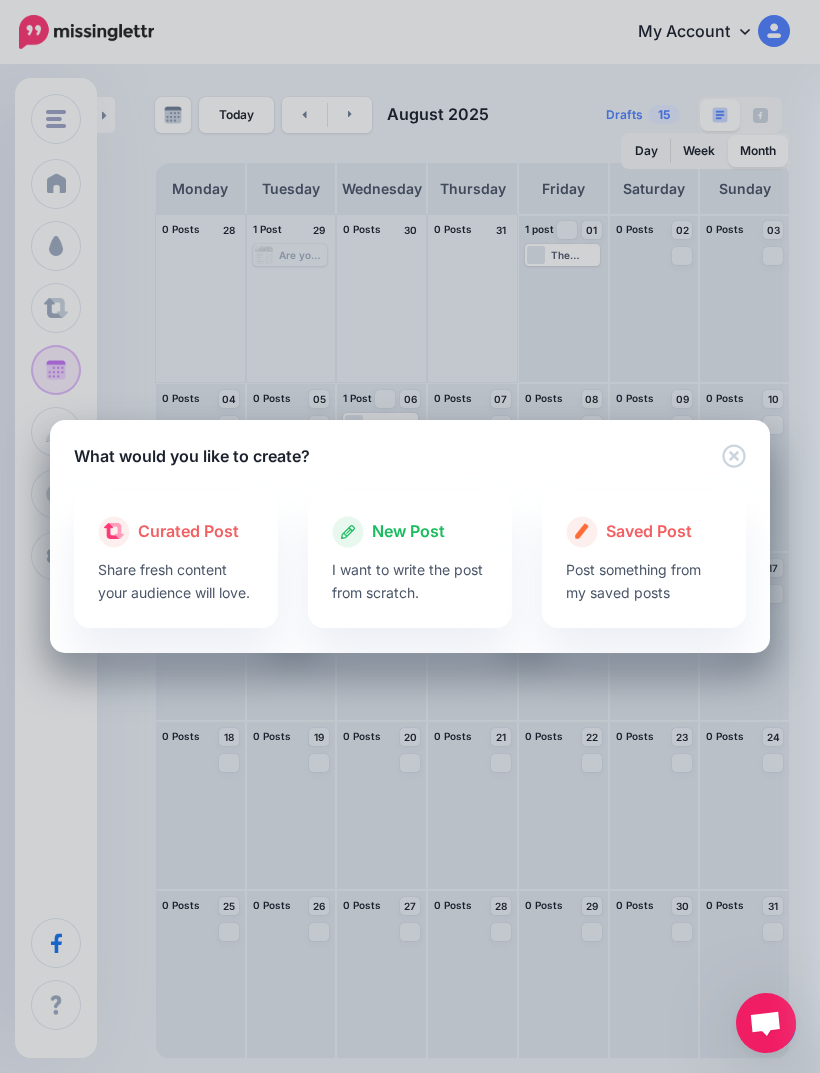 click on "New Post
I want to write the post from scratch." at bounding box center [410, 560] 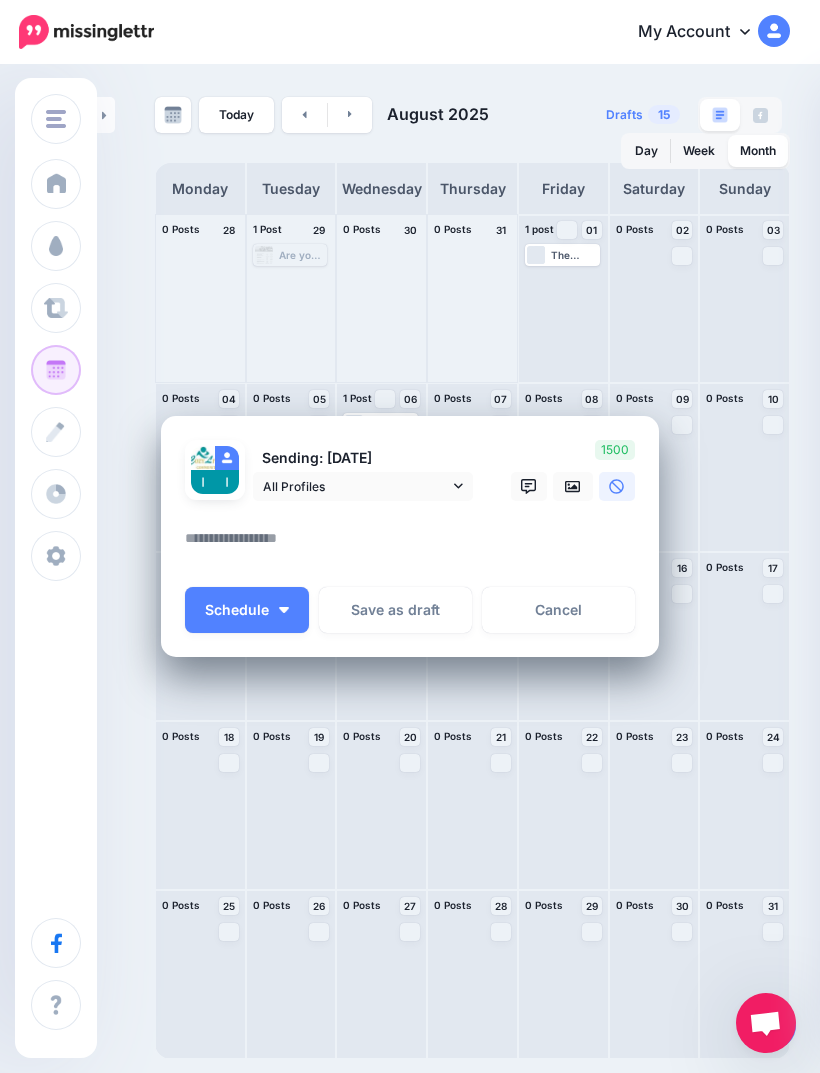 click at bounding box center [415, 545] 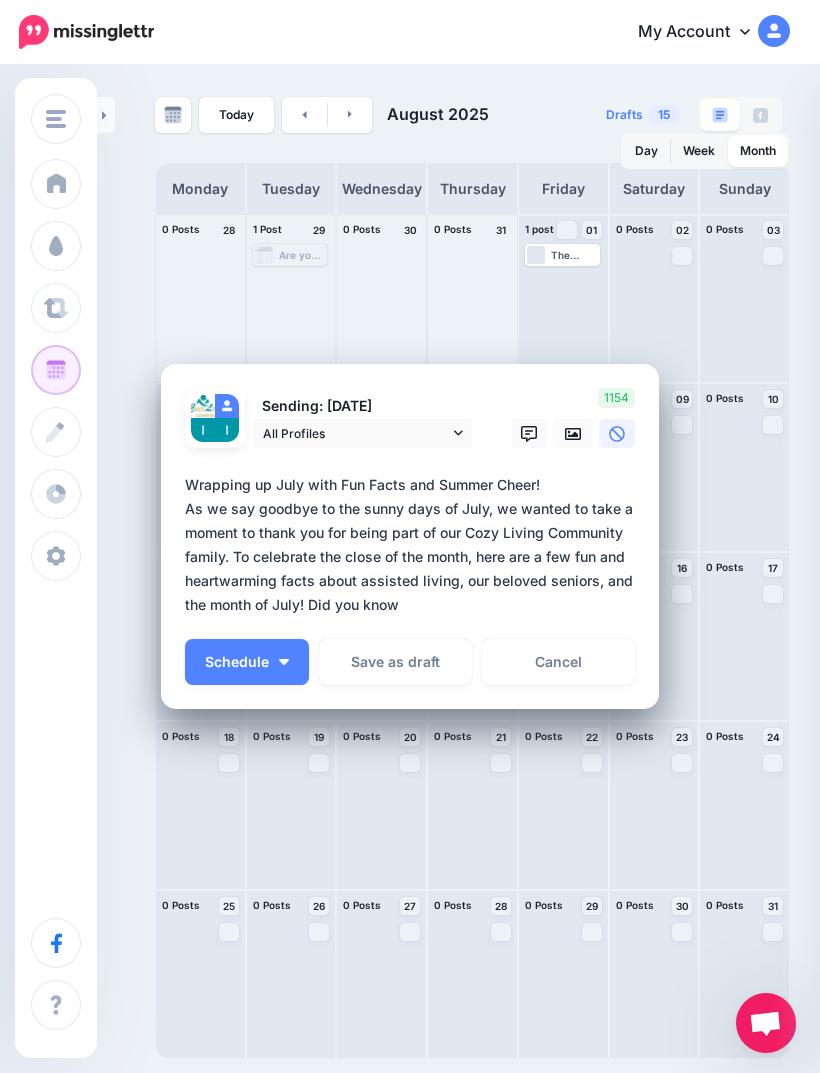 click on "Sending: 1st Aug
All
Profiles" at bounding box center [410, 537] 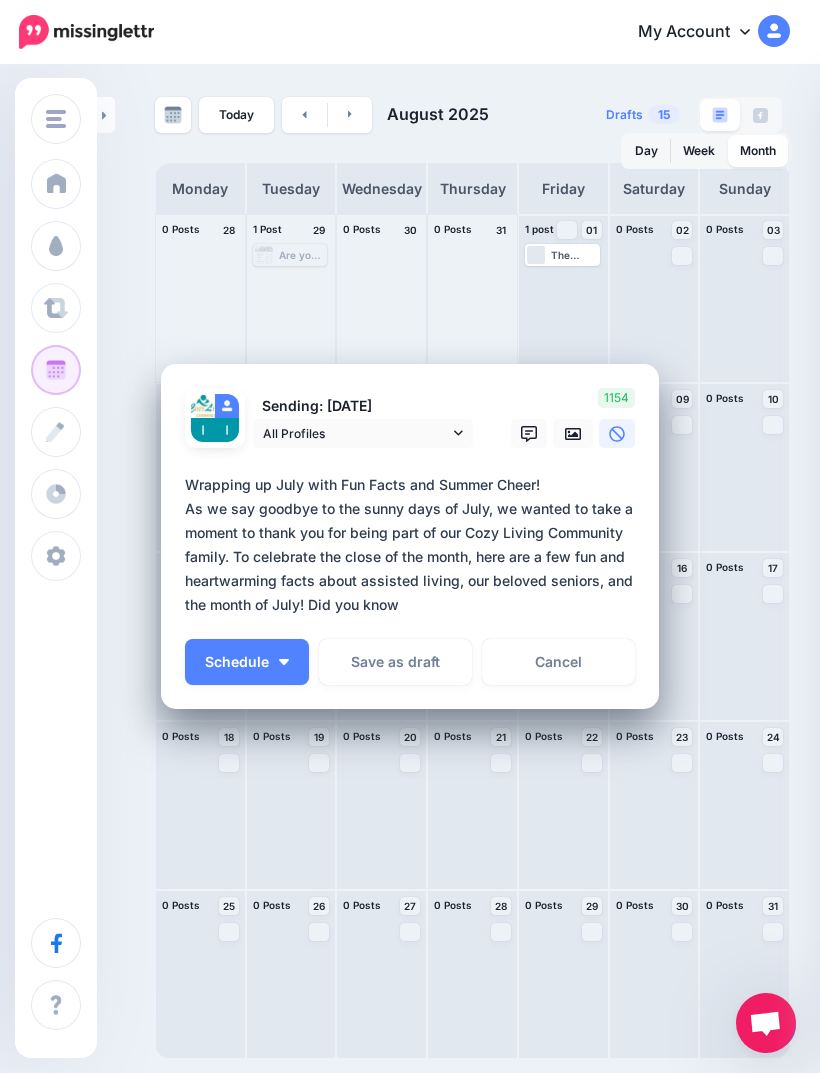 click on "**********" at bounding box center (415, 545) 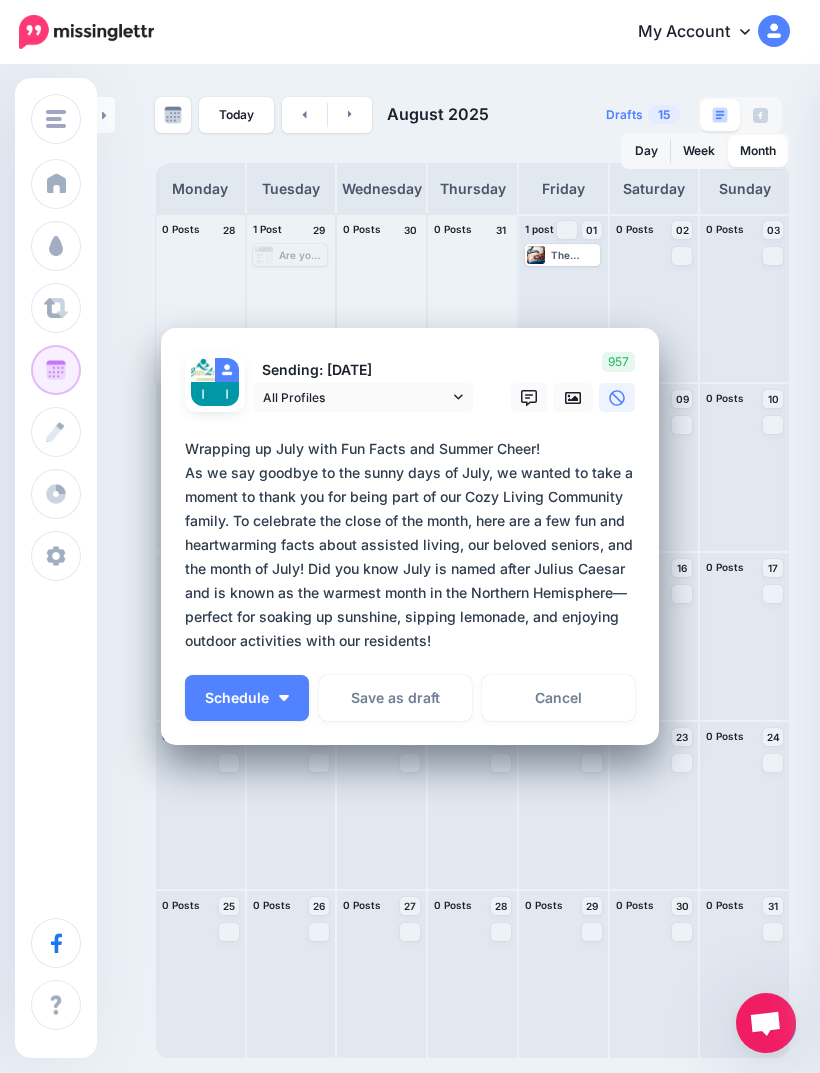 type on "**********" 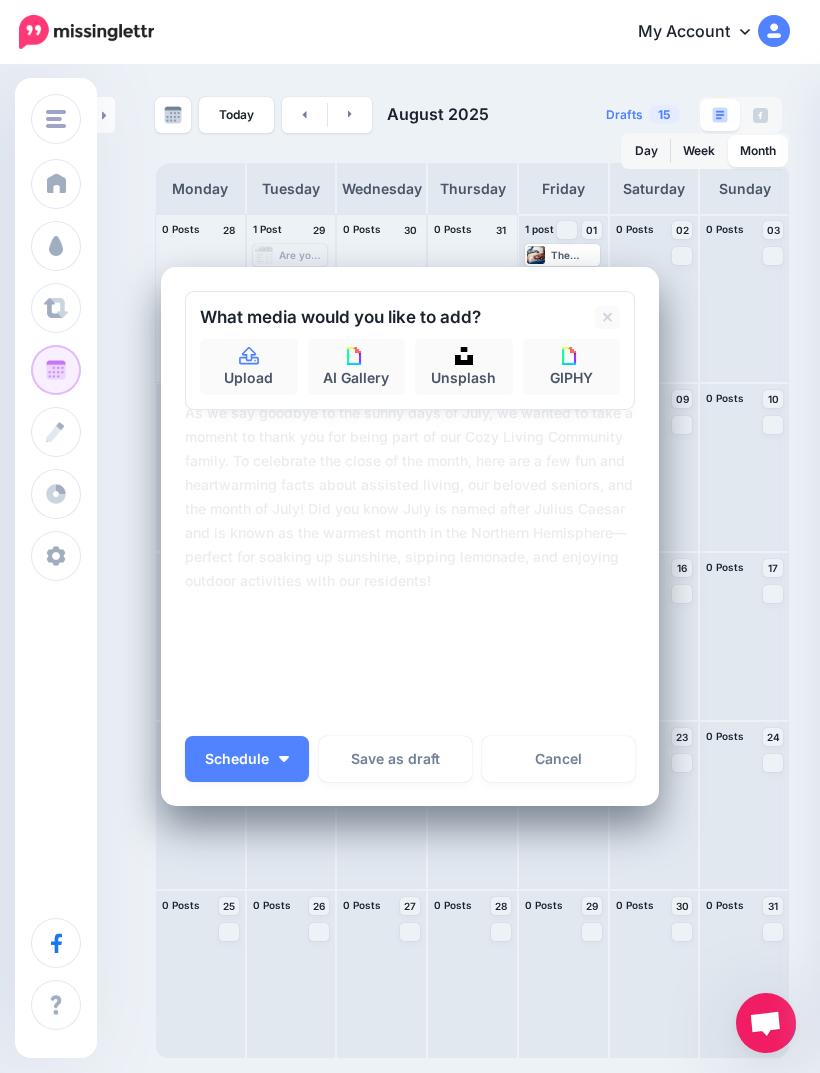 click on "Upload" at bounding box center [249, 367] 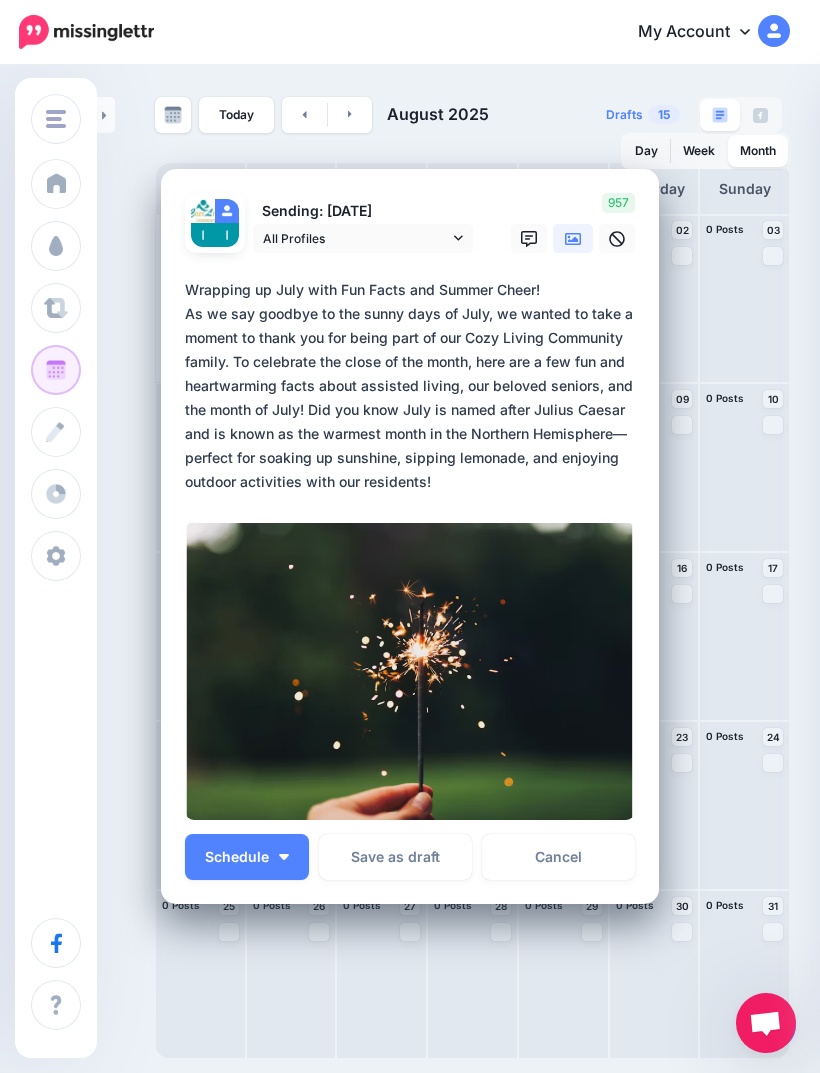 click on "Schedule" at bounding box center [247, 857] 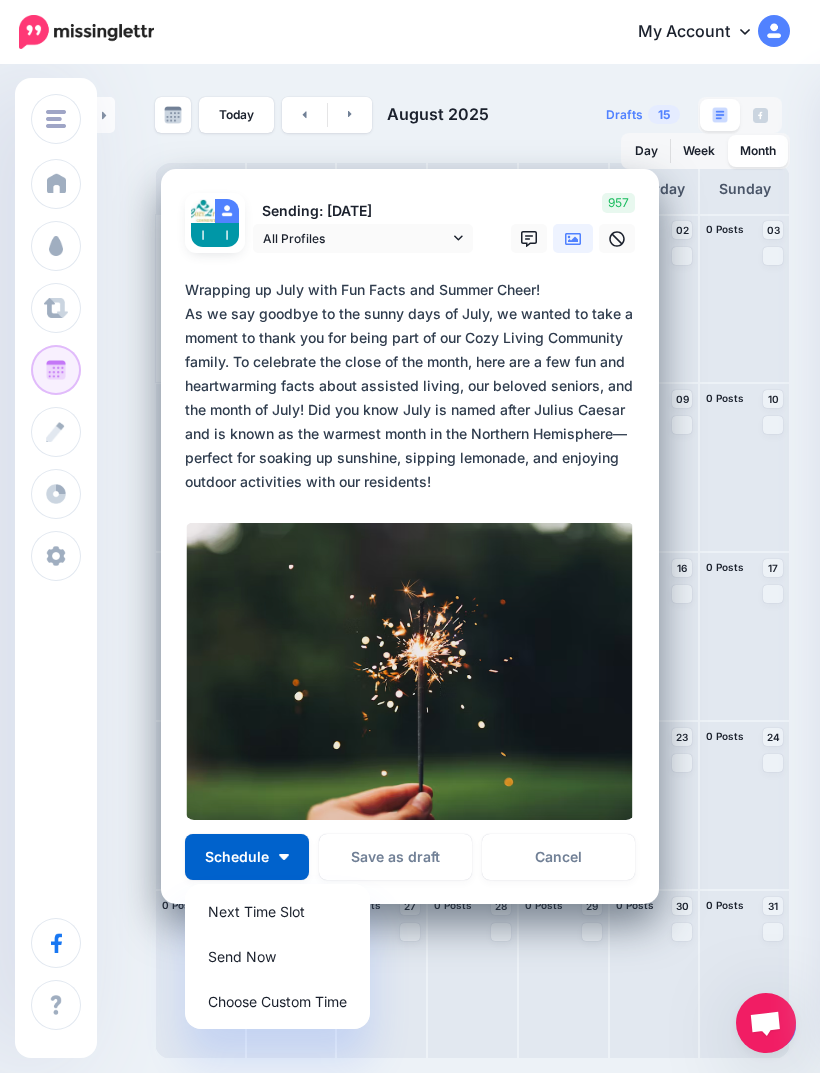 click on "Send Now" at bounding box center [277, 956] 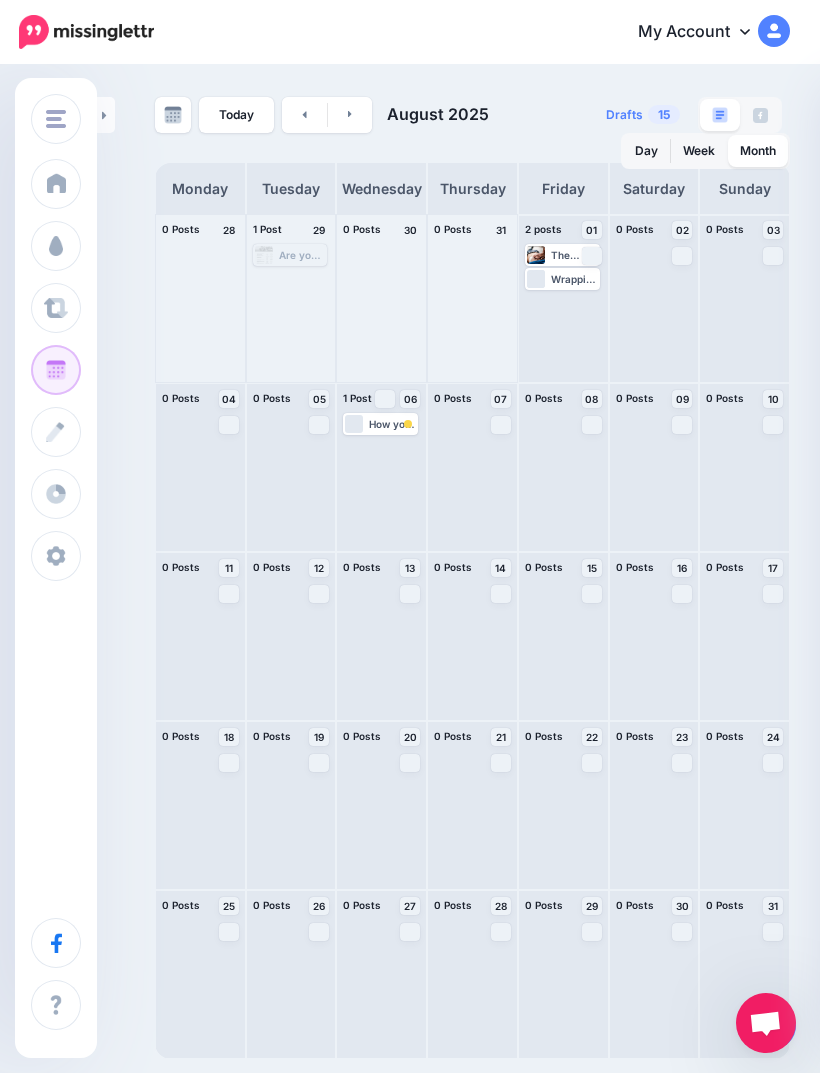 click on "The American Heart Association (AHA’s) BLS course trains participants to promptly recognize several life-threatening emergencies, give high-quality chest compressions, deliver appropriate ventilations, and provide early use of an AED. This course reflects the science and education from the American Heart Association Guidelines Update for CPR and Emergency Cardiovascular Care (ECC). Thursday, [MONTH] [DAY]th at [TIME] Cozy Living Community Assisted Living Facility Dinning Room [NUMBER] [STREET]. [CITY], [STATE] [ZIP] Who should take this course?
Edit" at bounding box center [563, 298] 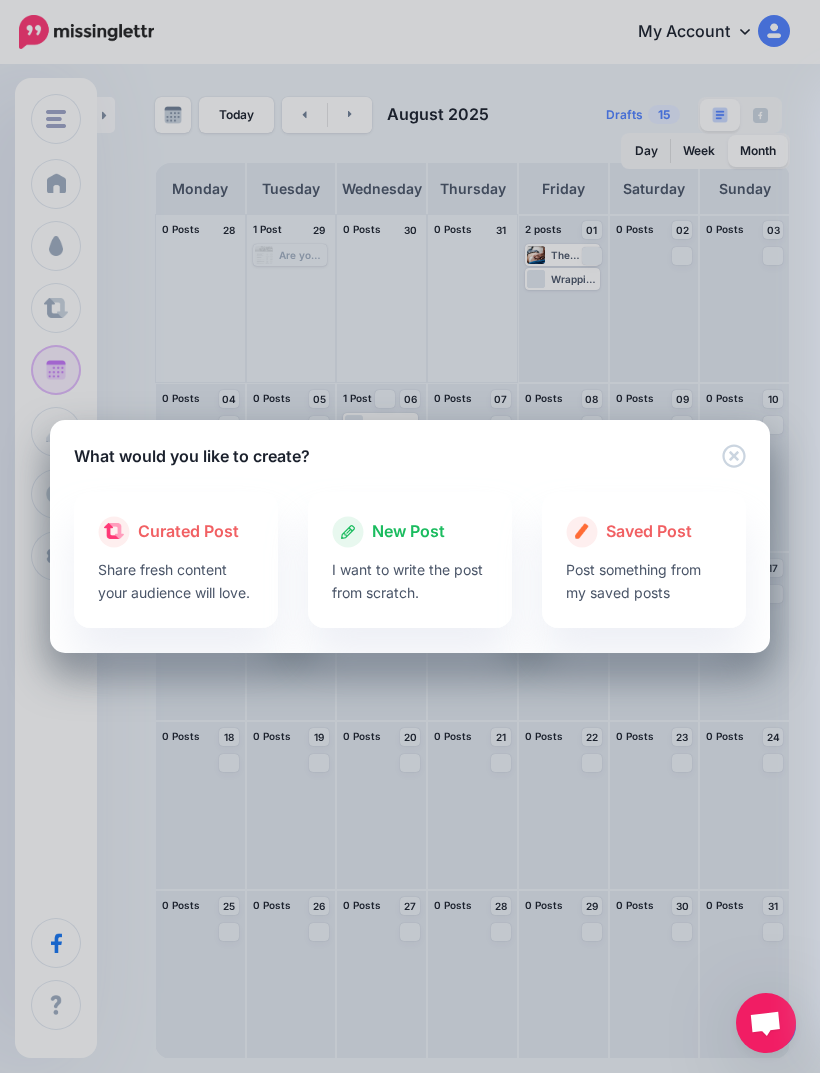 click on "New Post" at bounding box center [408, 532] 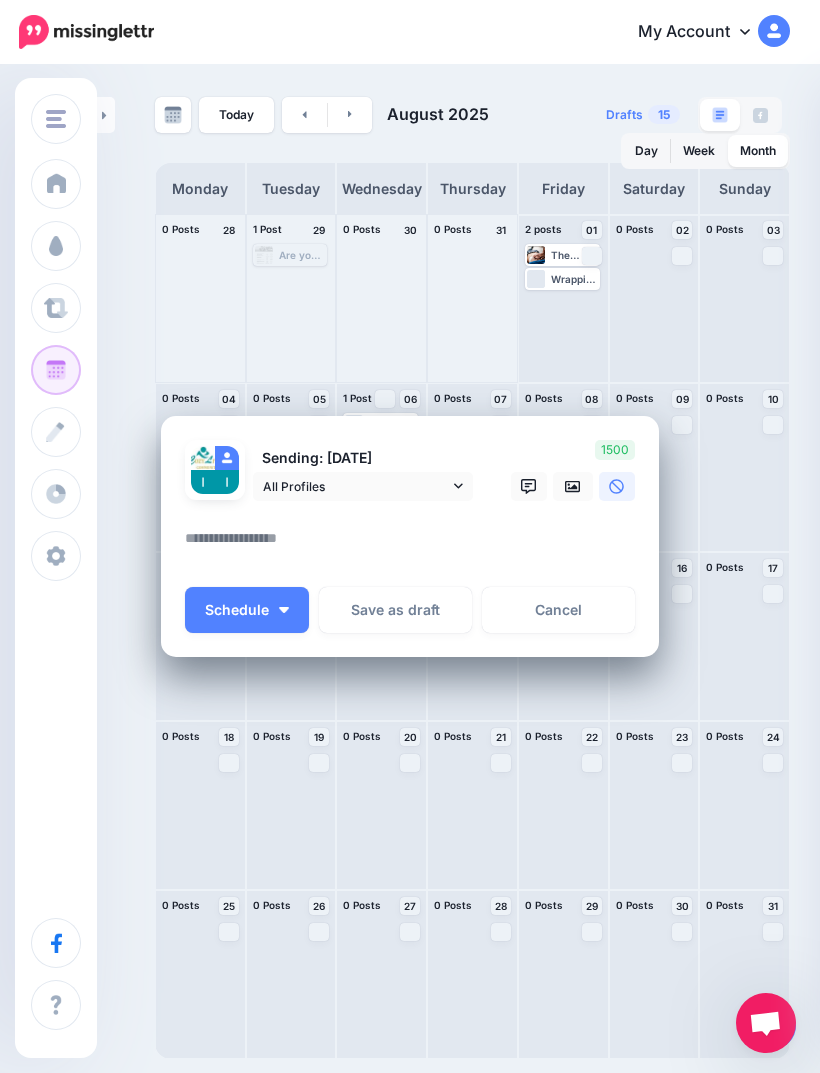 click on "Sending: 1st Aug
All
Profiles" at bounding box center (410, 536) 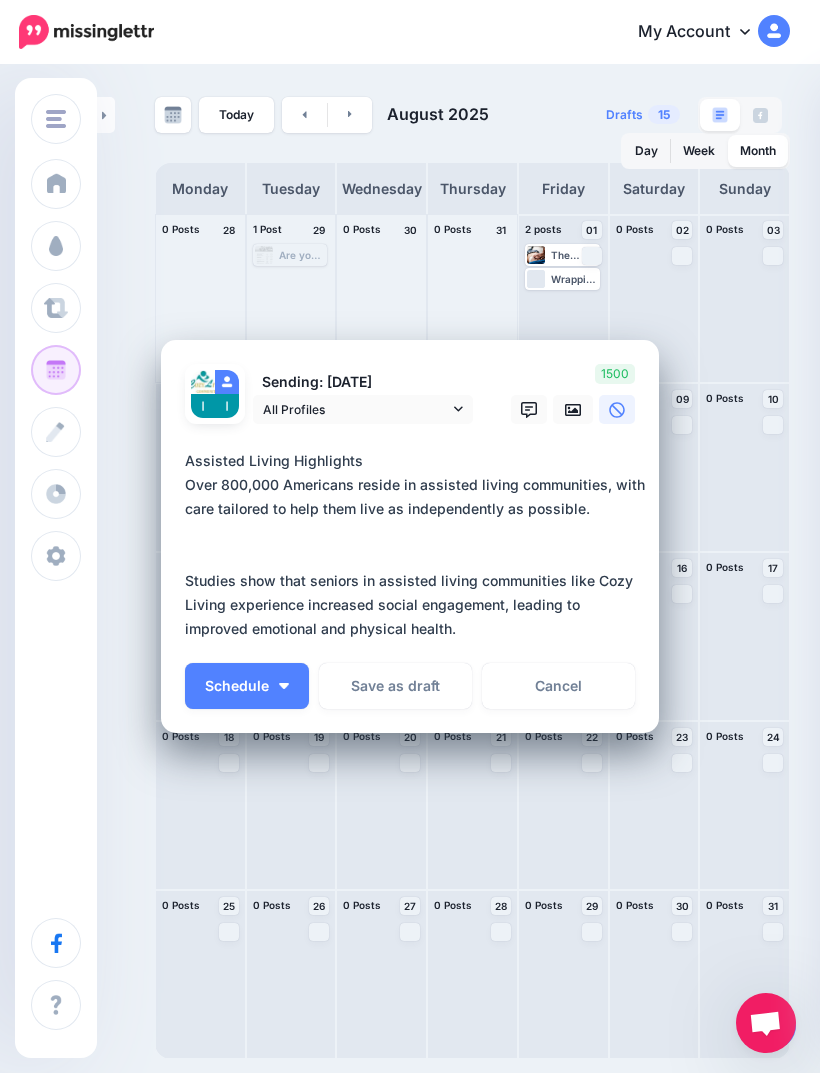 click on "Loading
Sending: 1st Aug
All
Profiles" at bounding box center (410, 537) 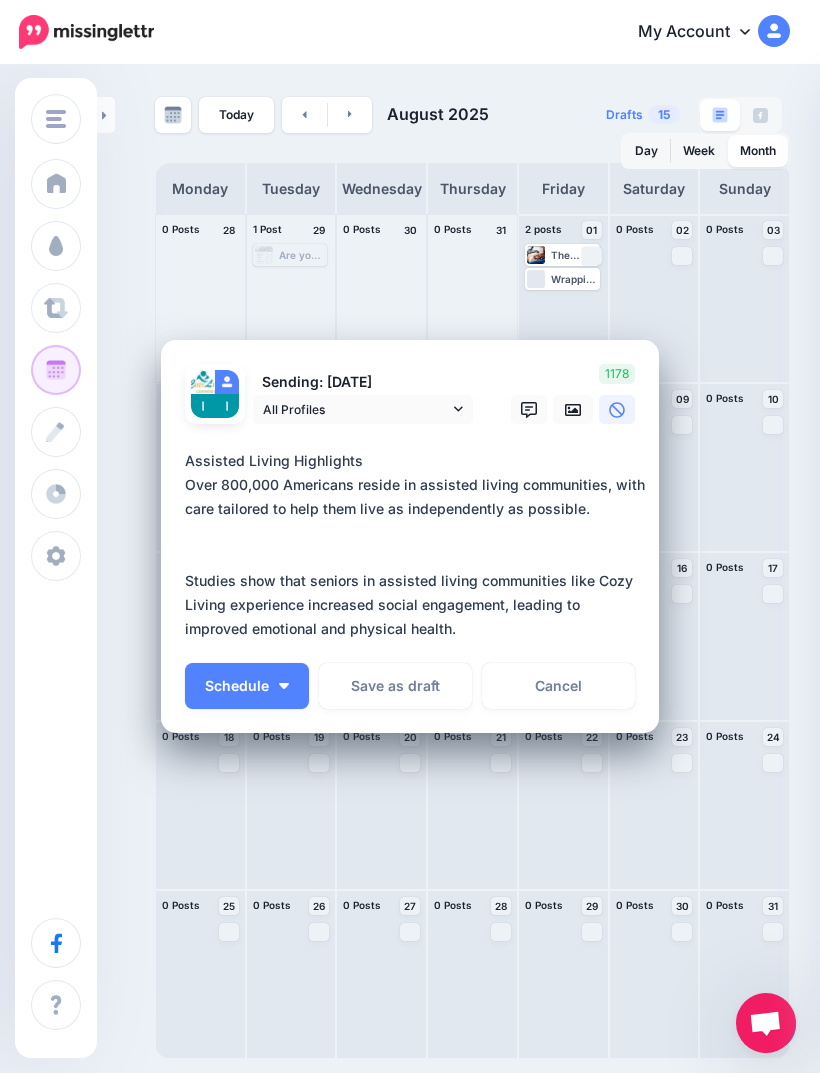 click on "Sending: 1st Aug" at bounding box center [410, 536] 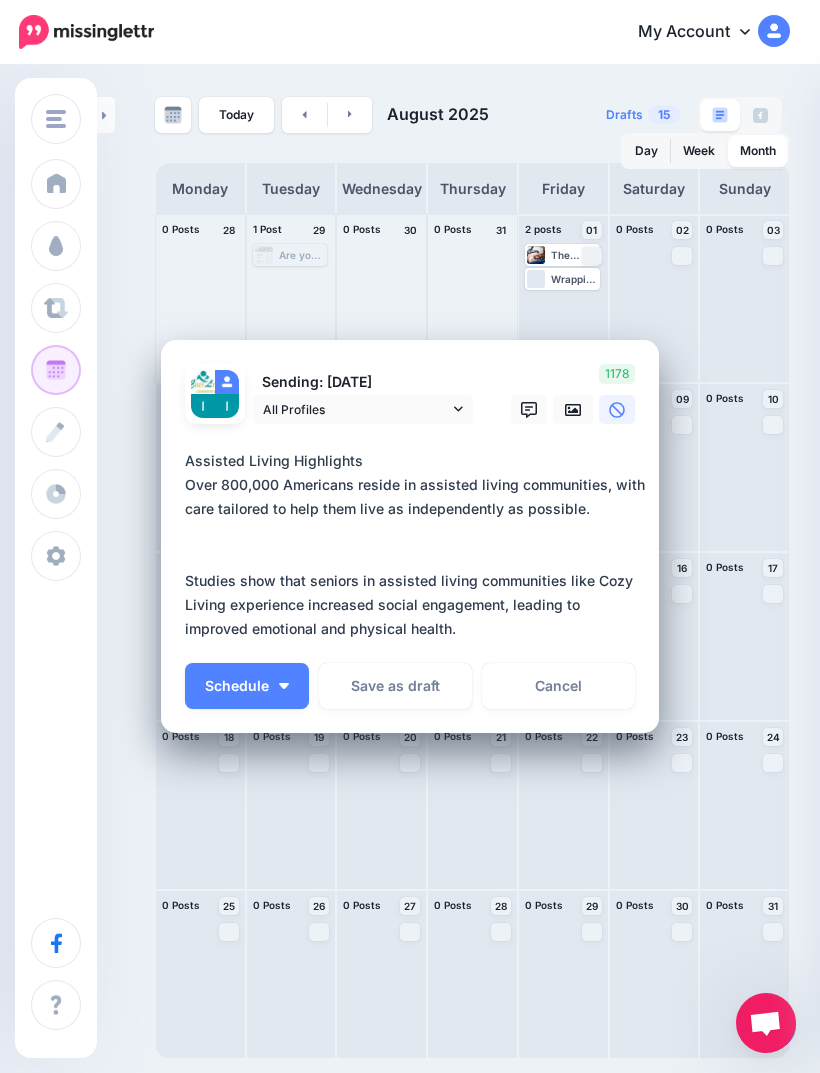 click on "Sending: 1st Aug" at bounding box center (410, 536) 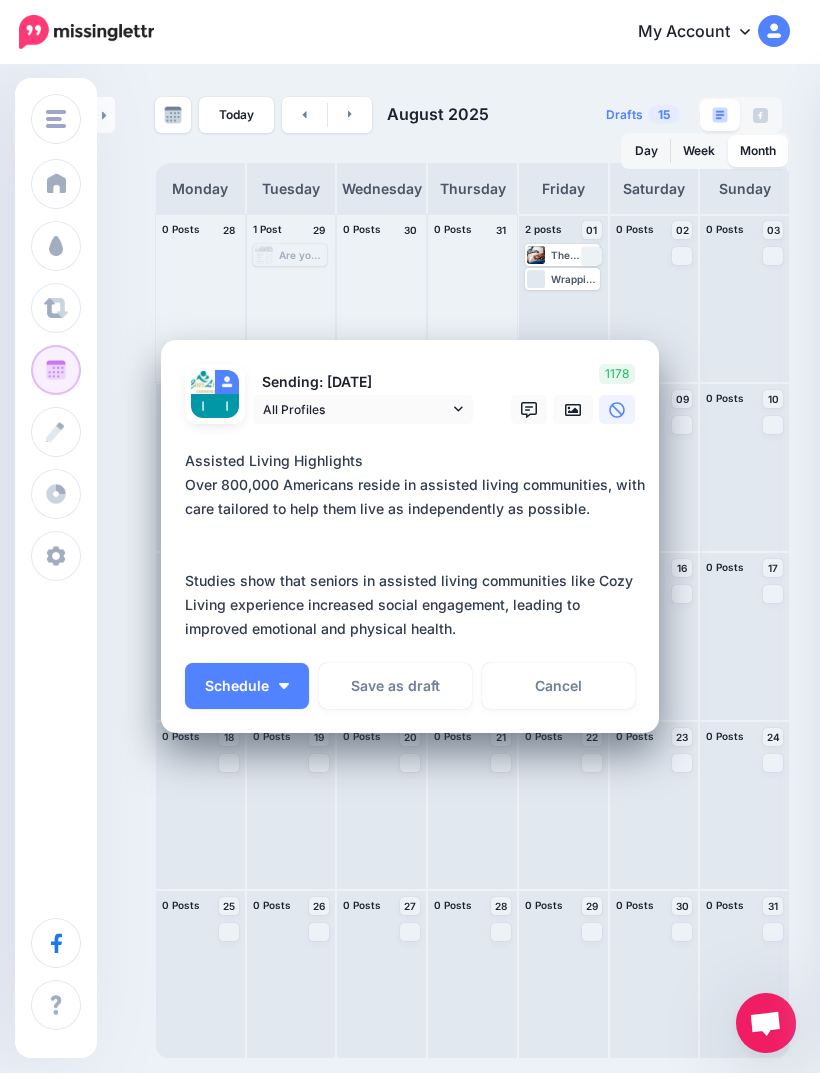 click on "Sending: 1st Aug" at bounding box center (410, 536) 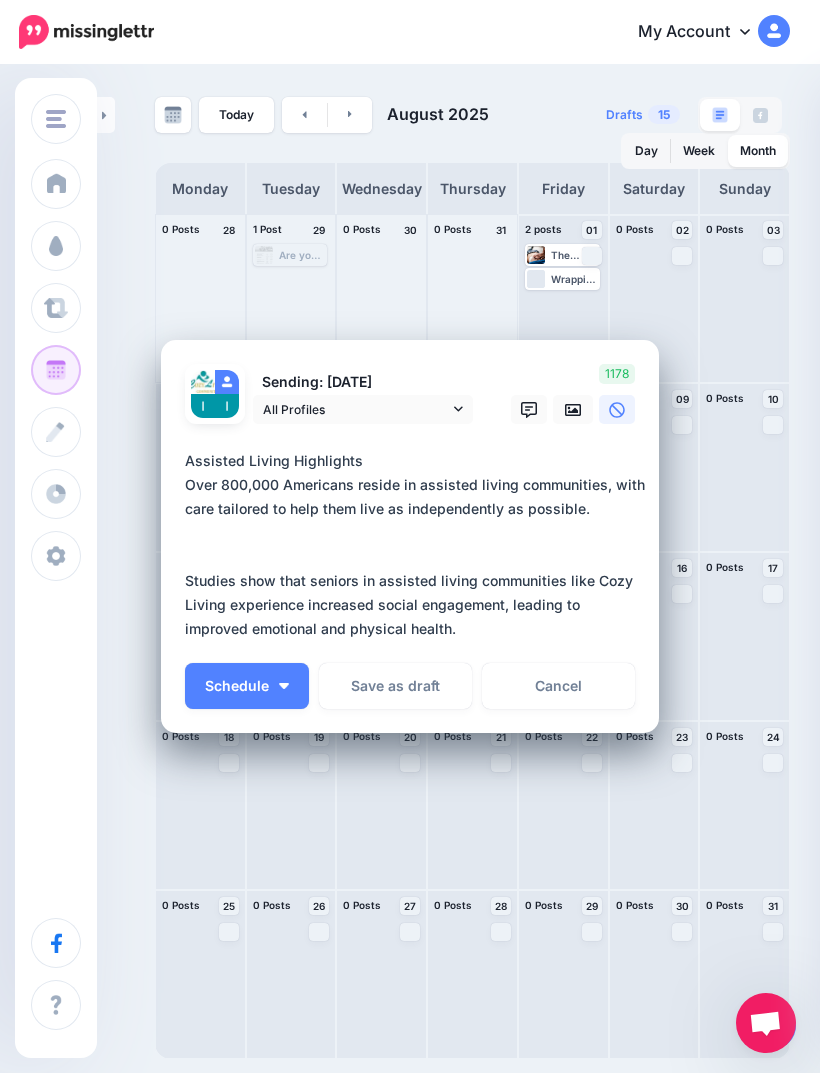 click on "Loading
Sending: 1st Aug
All
Profiles" at bounding box center (410, 537) 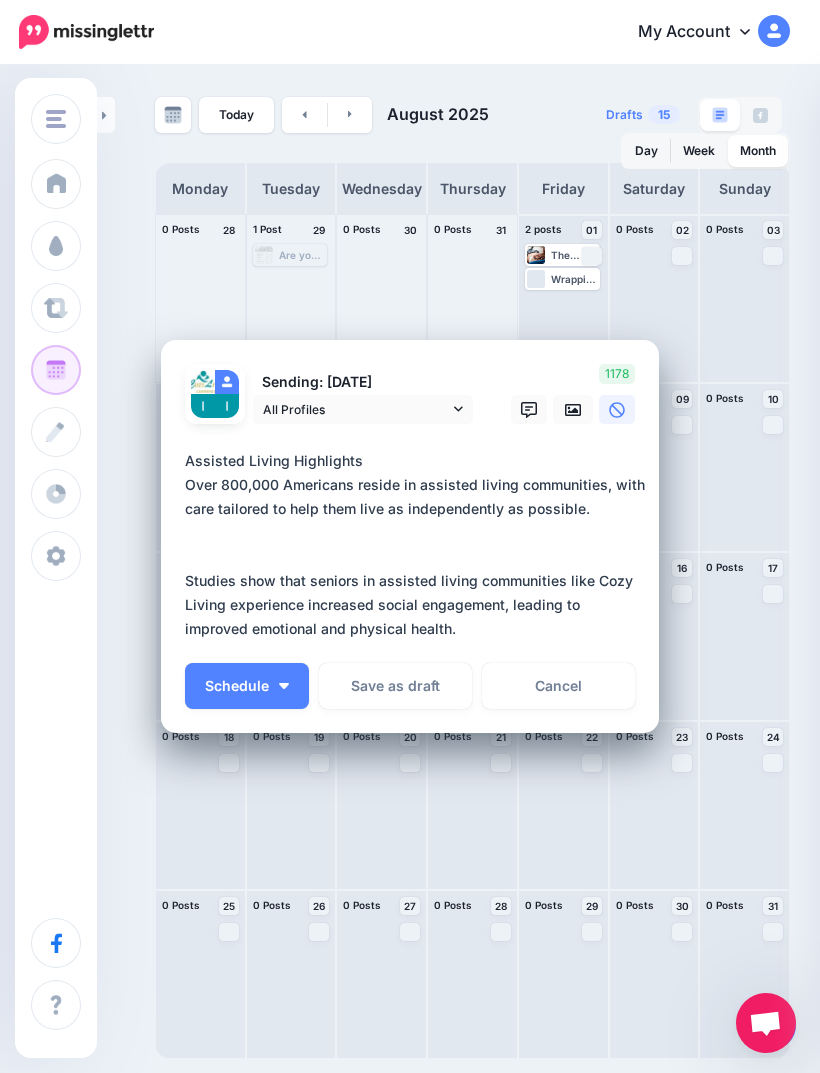 click on "Loading
Sending: 1st Aug
All
Profiles" at bounding box center [410, 537] 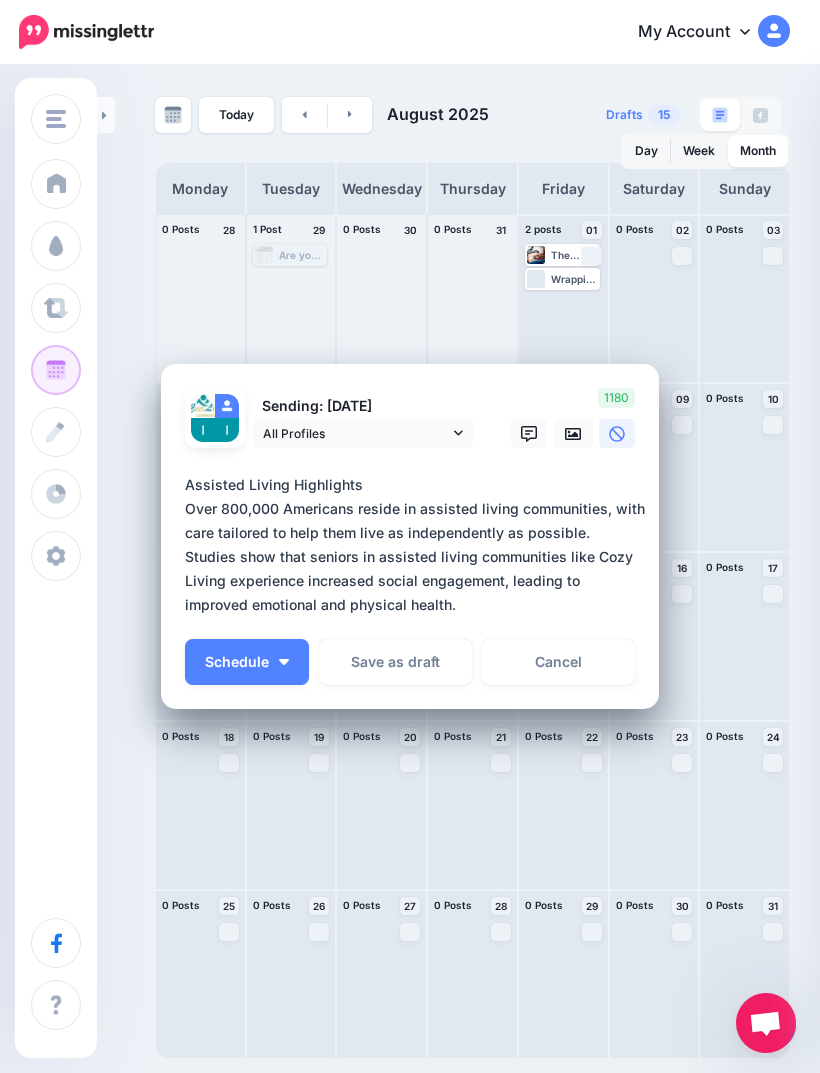 click on "**********" at bounding box center [415, 545] 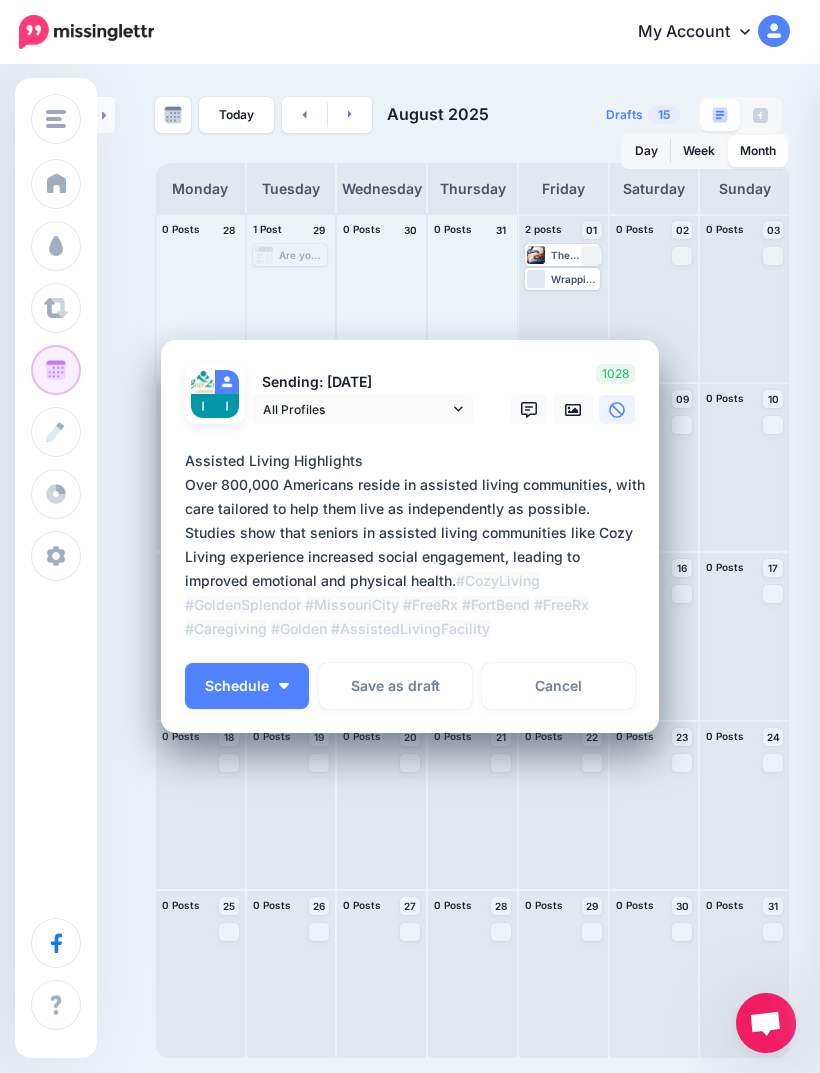 type on "**********" 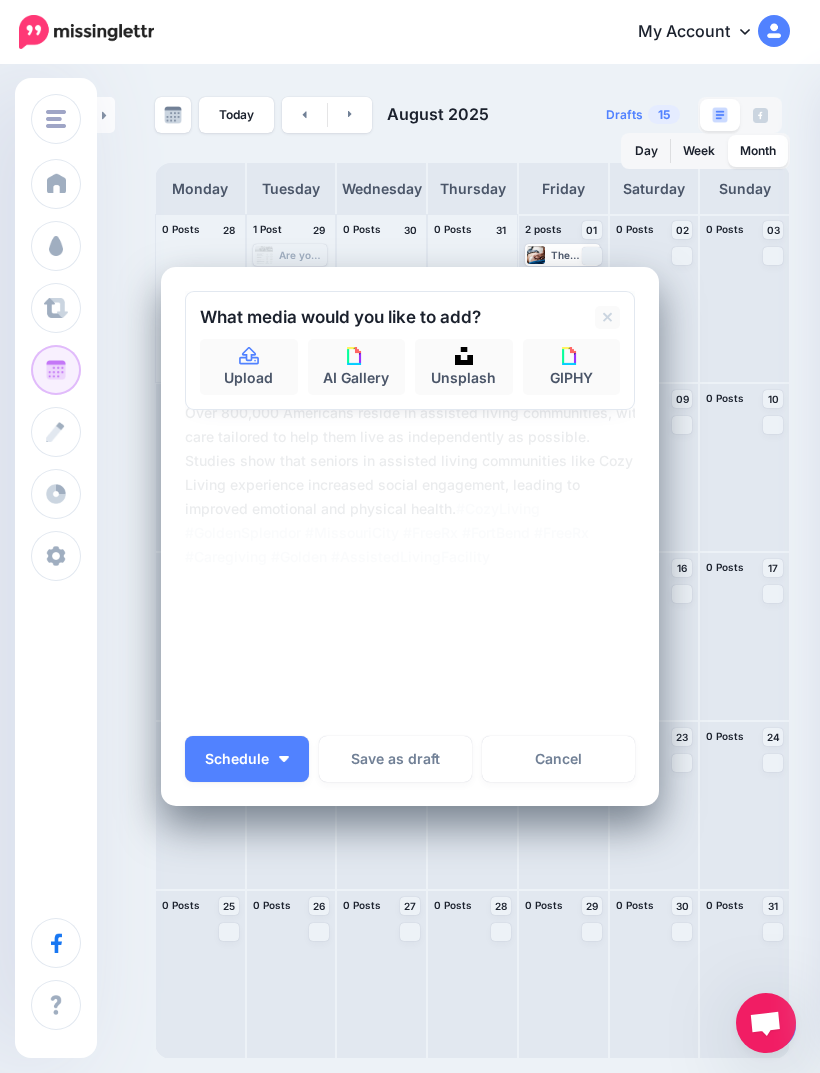 click on "What media would you like to add?
Upload
AI Gallery
Unsplash
GIPHY" at bounding box center [410, 350] 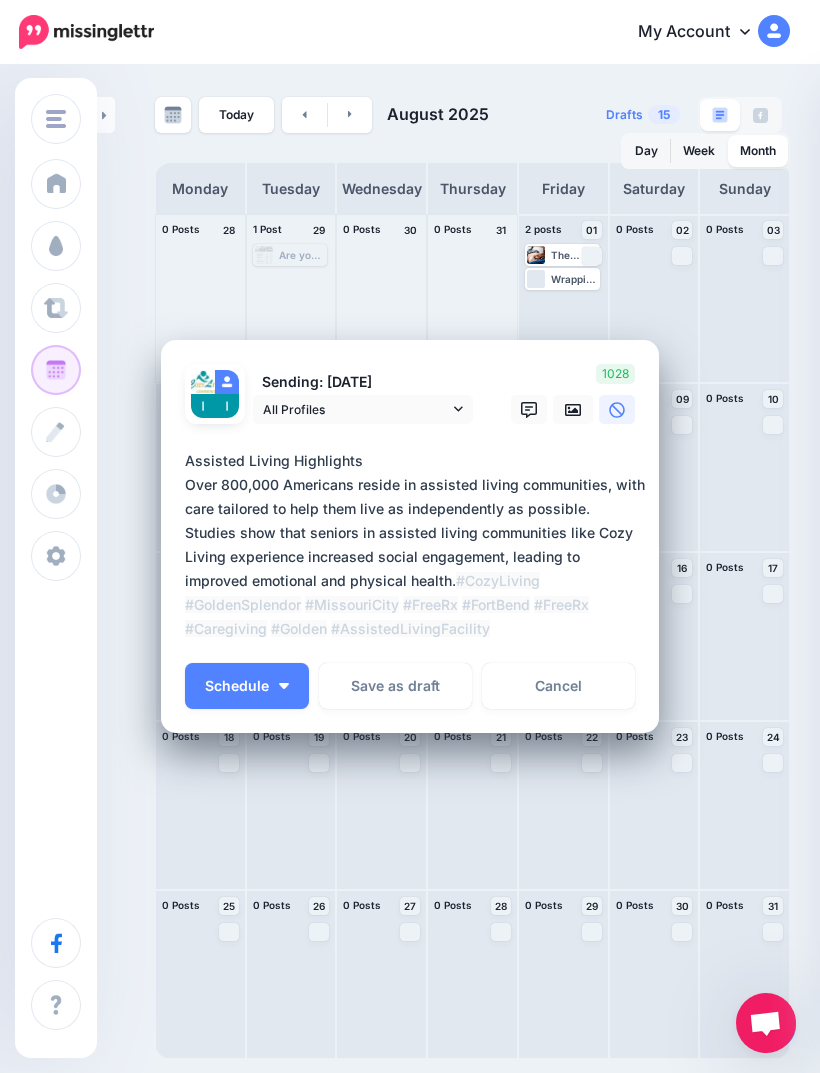 click at bounding box center [573, 409] 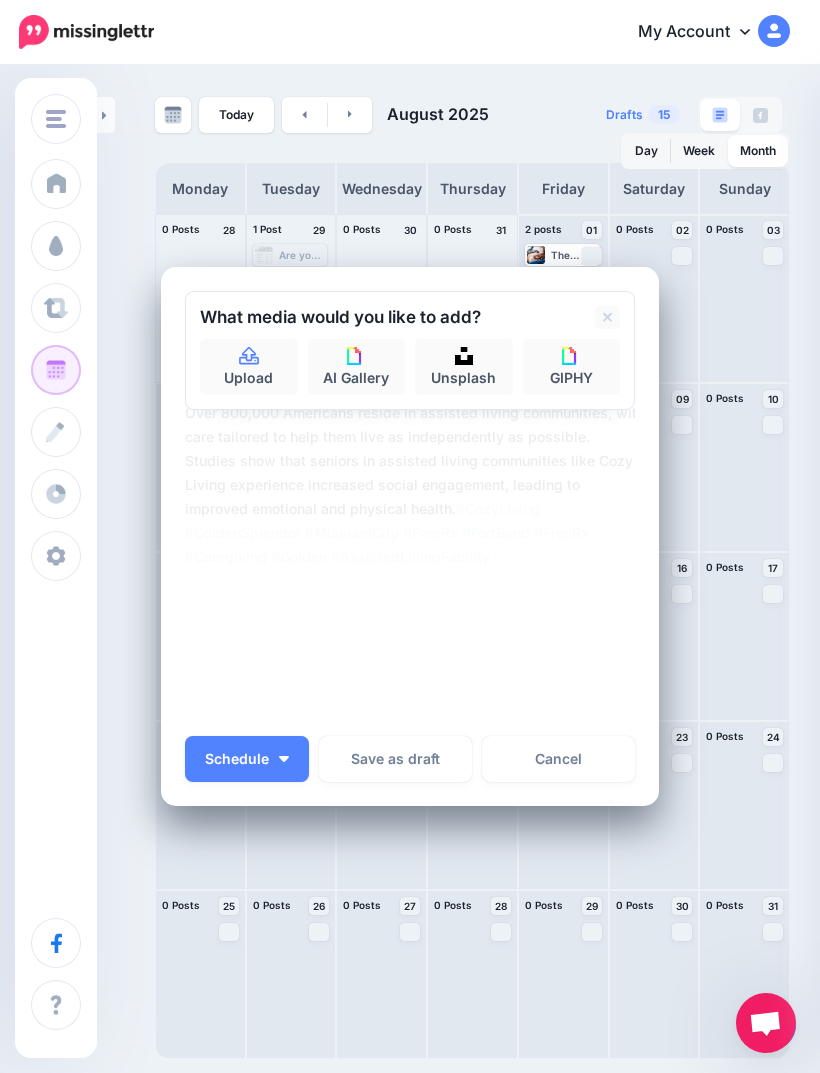 click on "Upload" at bounding box center (249, 367) 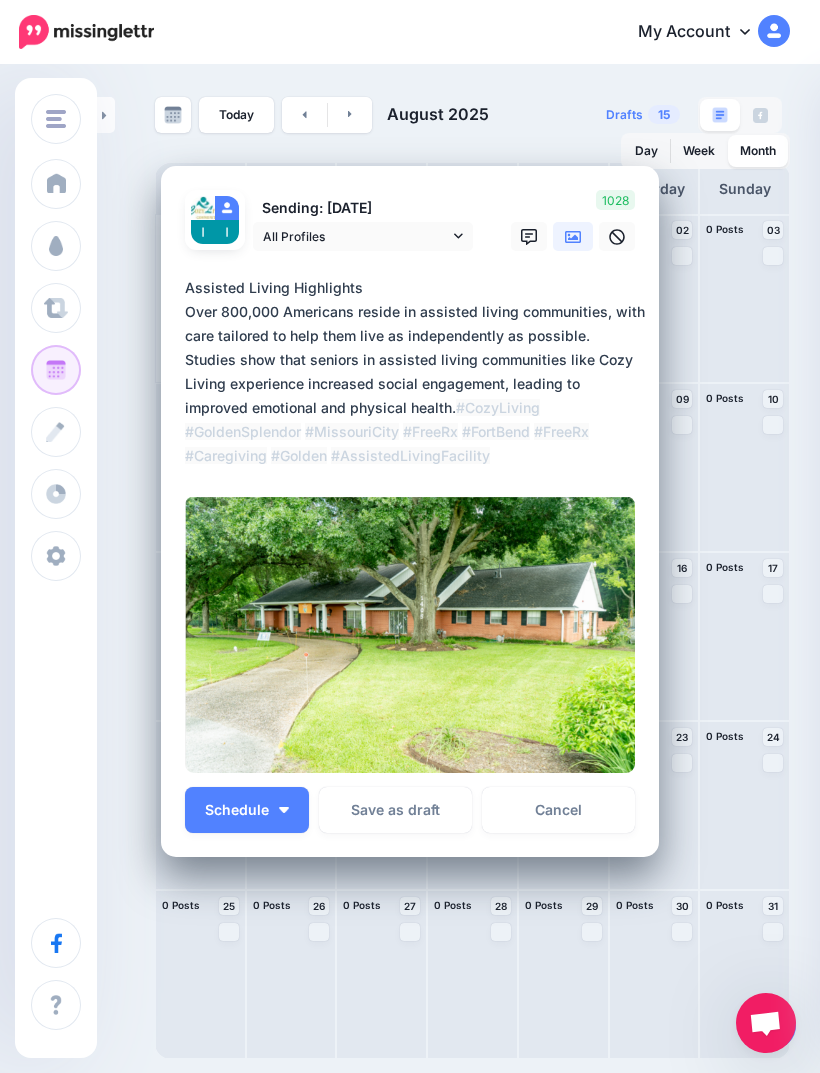 scroll, scrollTop: 25, scrollLeft: 0, axis: vertical 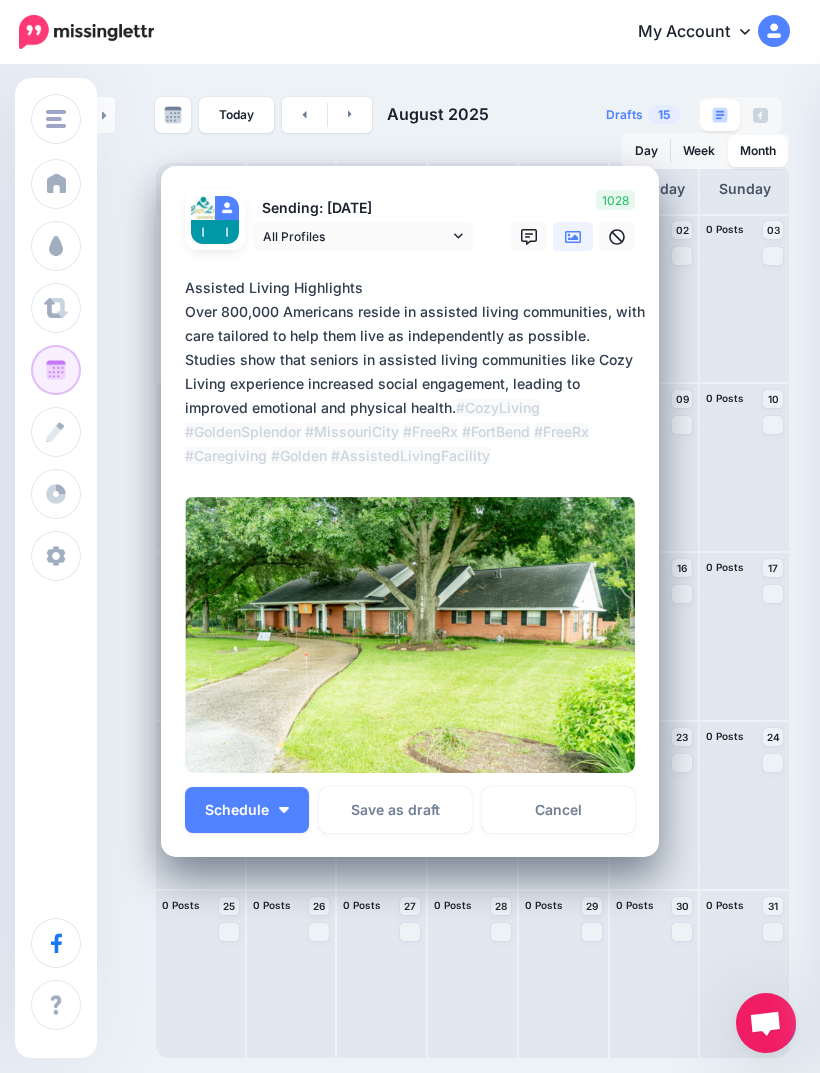 click on "Schedule" at bounding box center [247, 810] 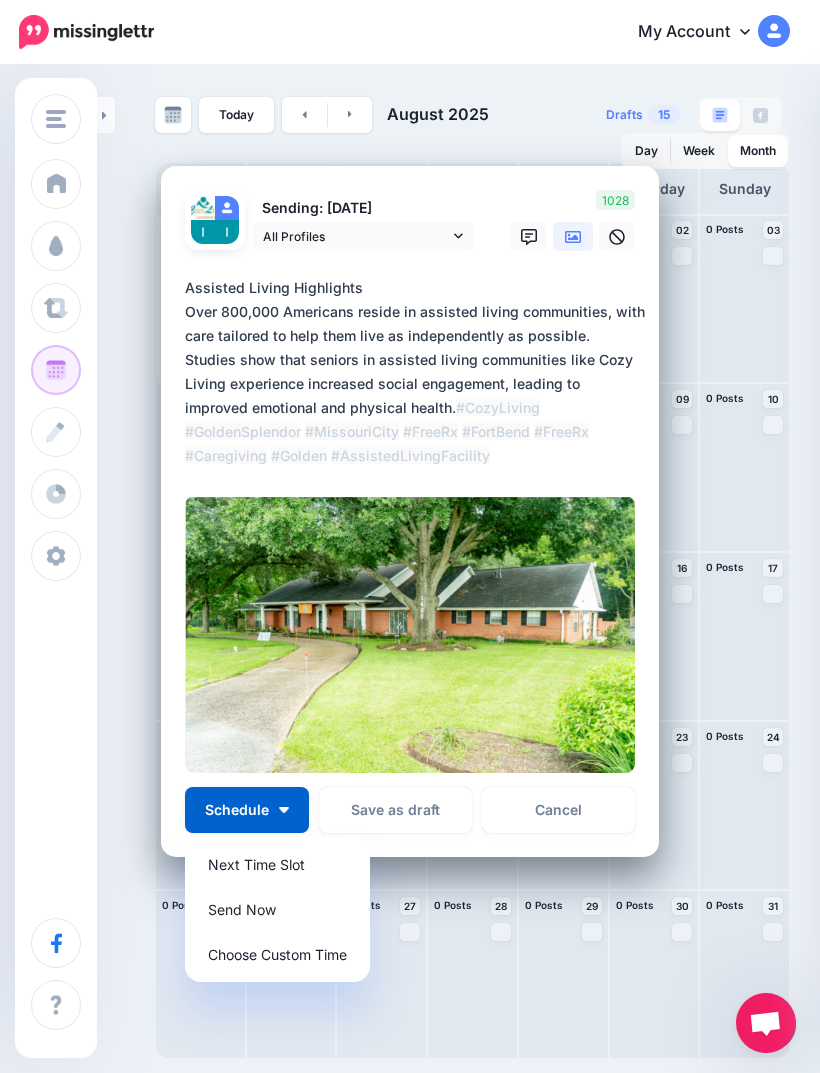 click on "Send Now" at bounding box center (277, 909) 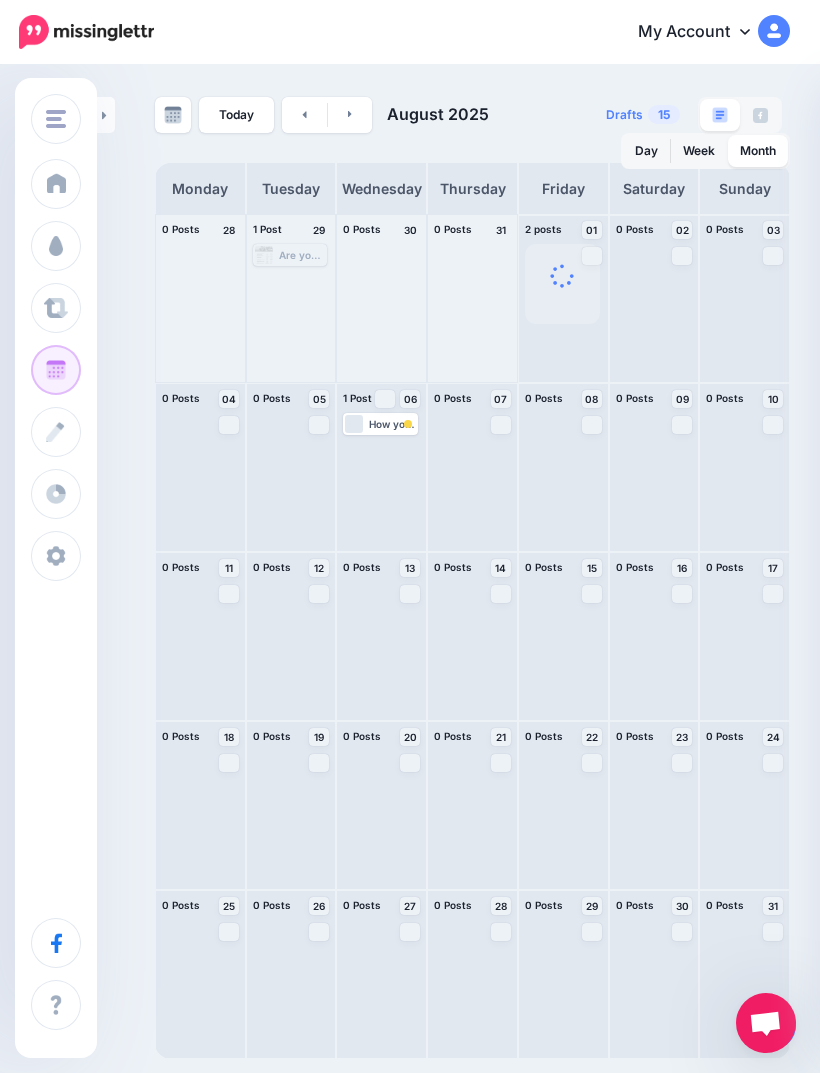 scroll, scrollTop: 0, scrollLeft: 0, axis: both 